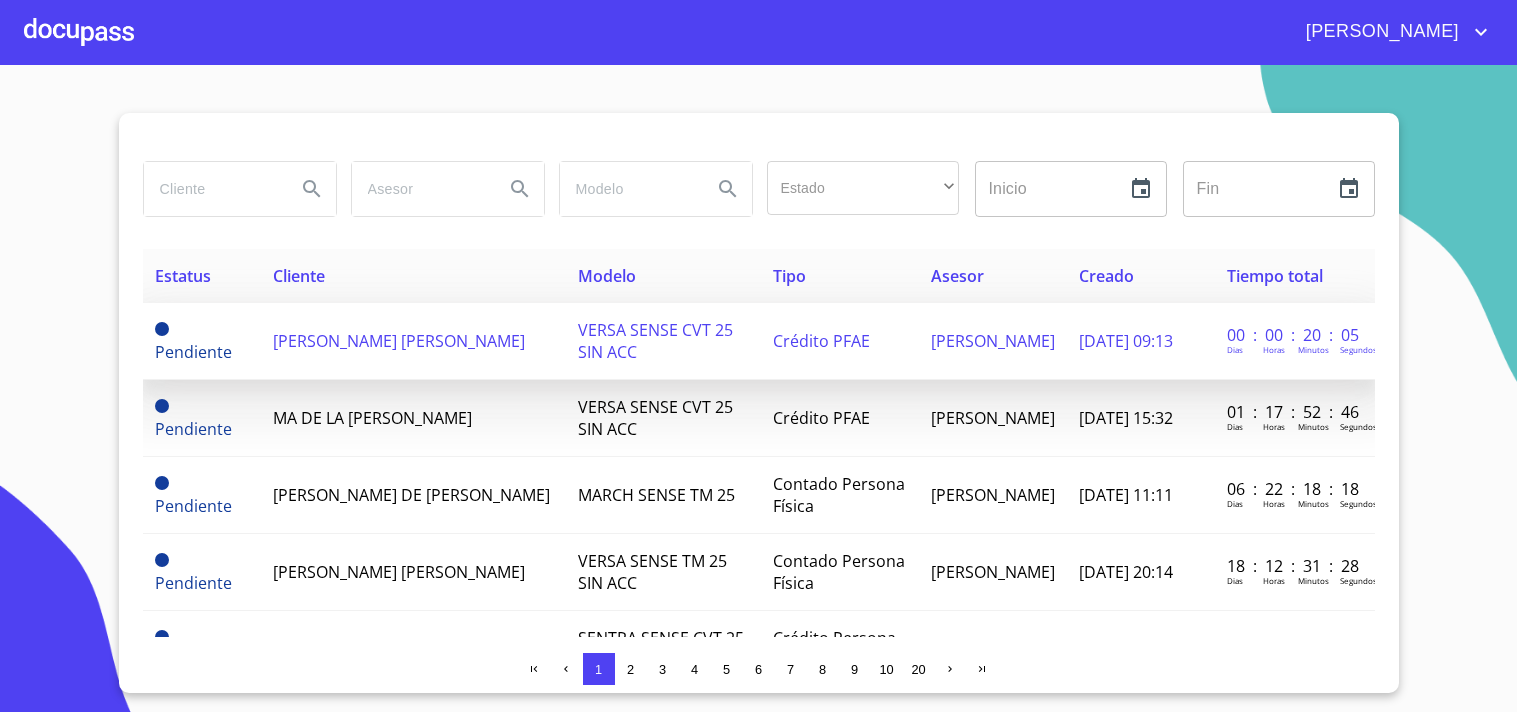 scroll, scrollTop: 0, scrollLeft: 0, axis: both 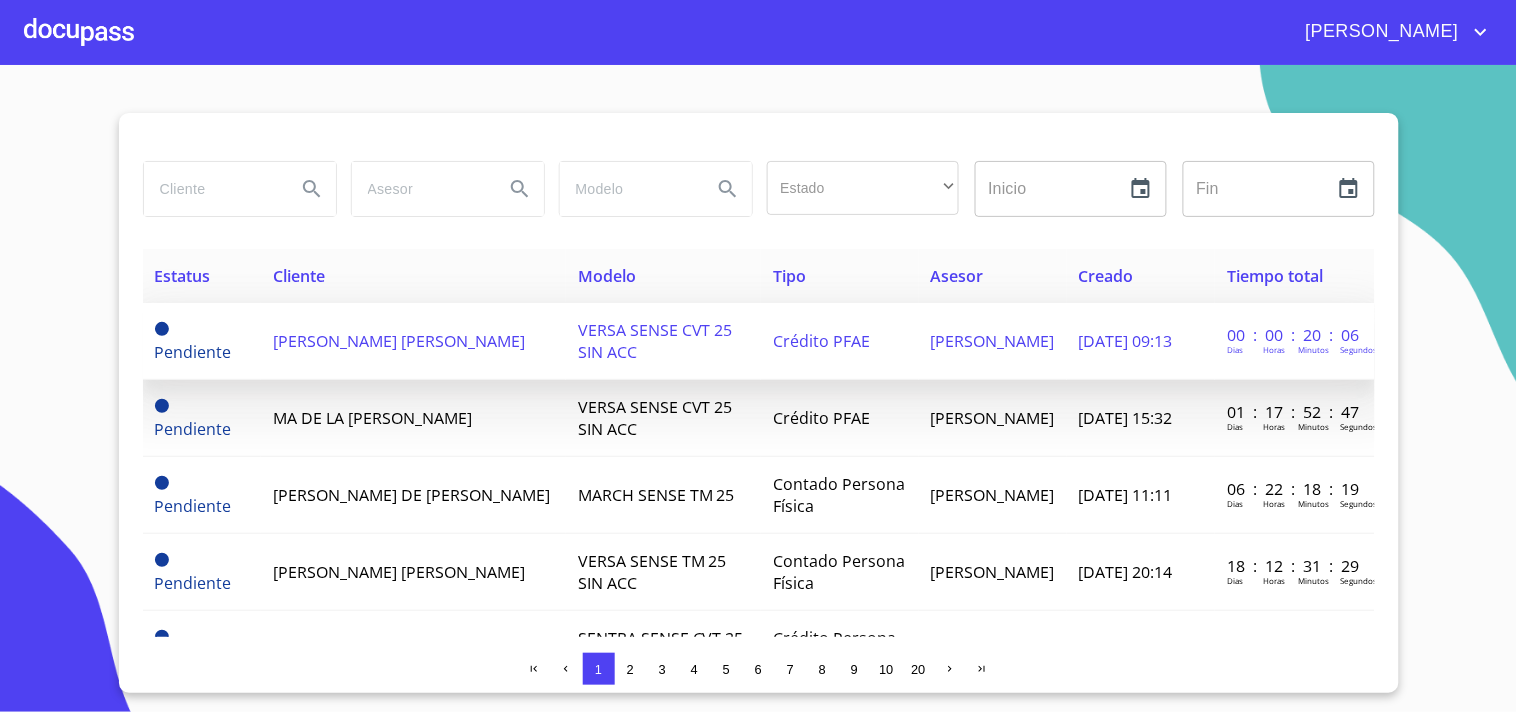 click on "[PERSON_NAME]  [PERSON_NAME]" at bounding box center (399, 341) 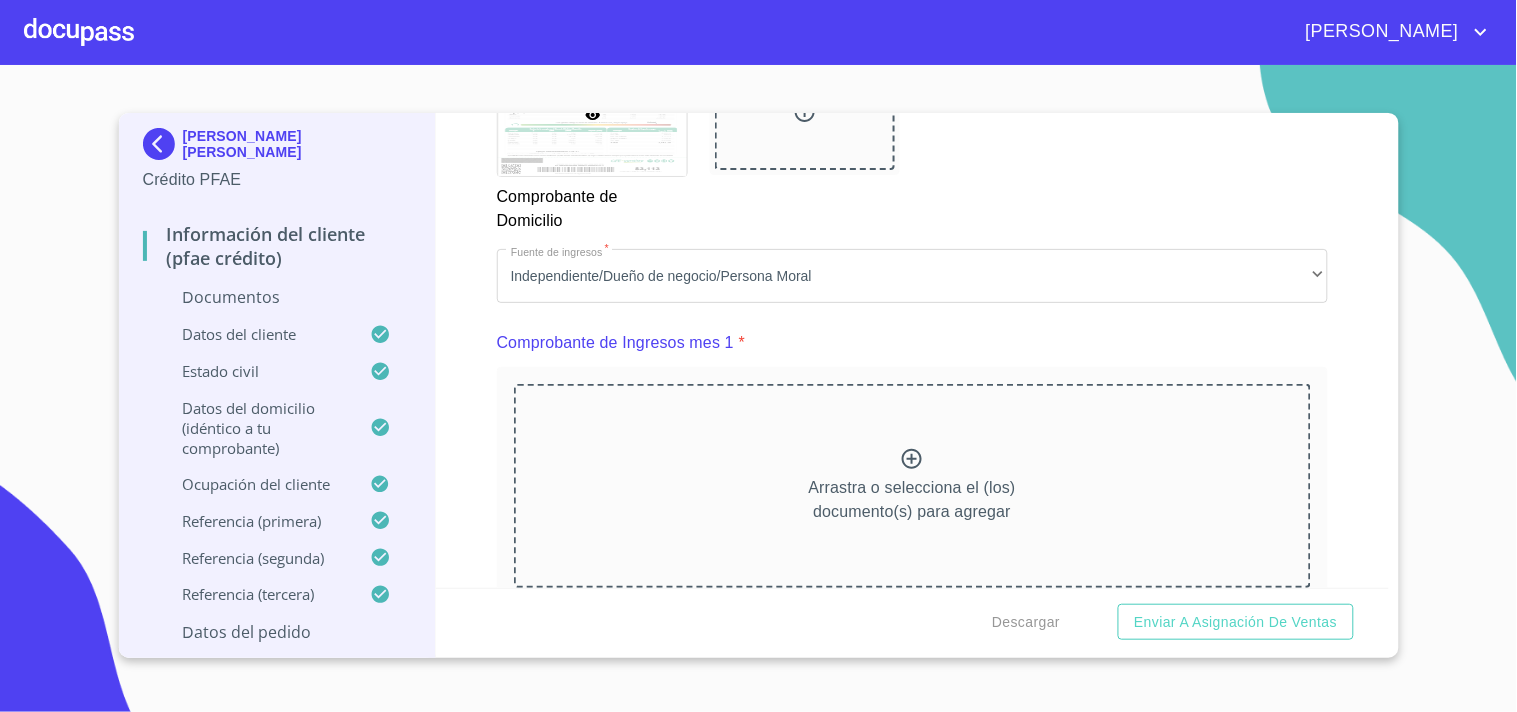 scroll, scrollTop: 1864, scrollLeft: 0, axis: vertical 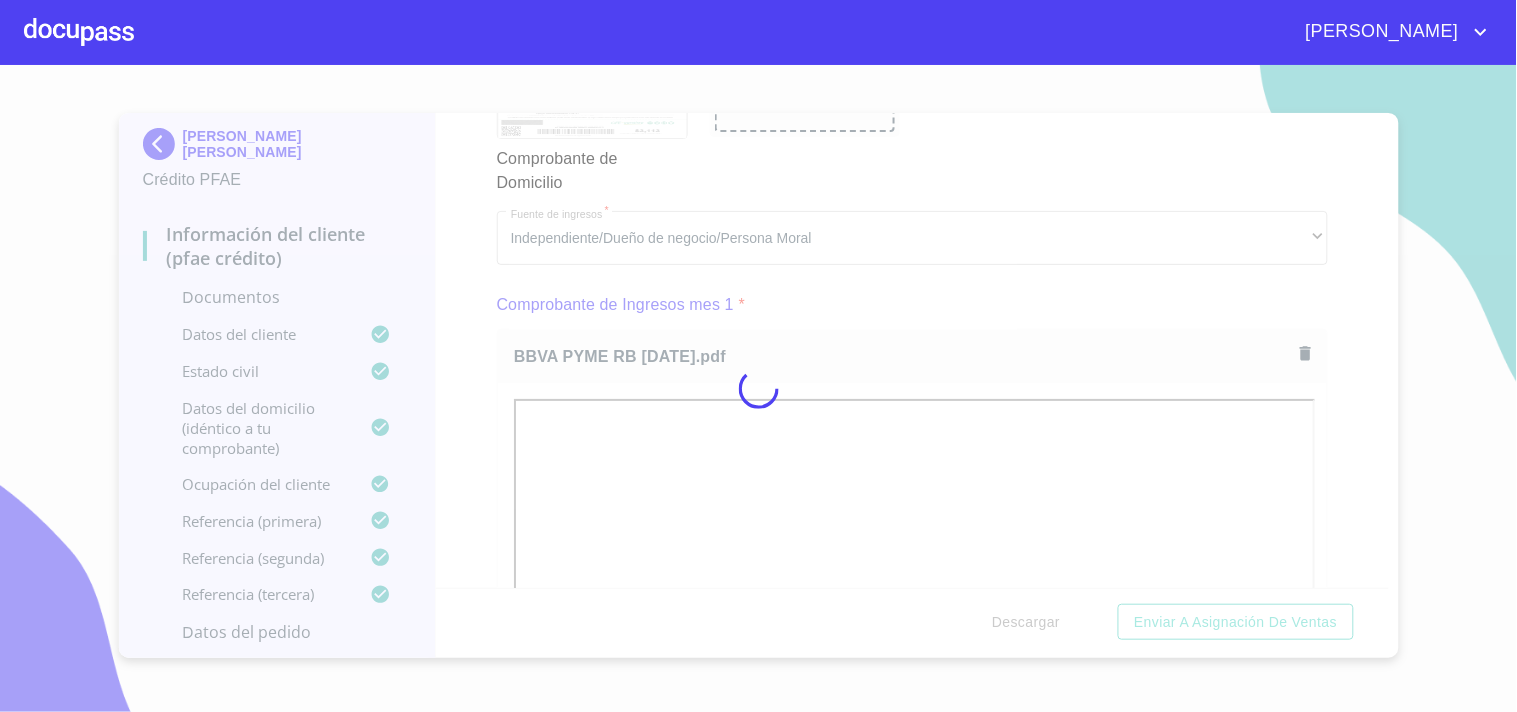 click at bounding box center [758, 388] 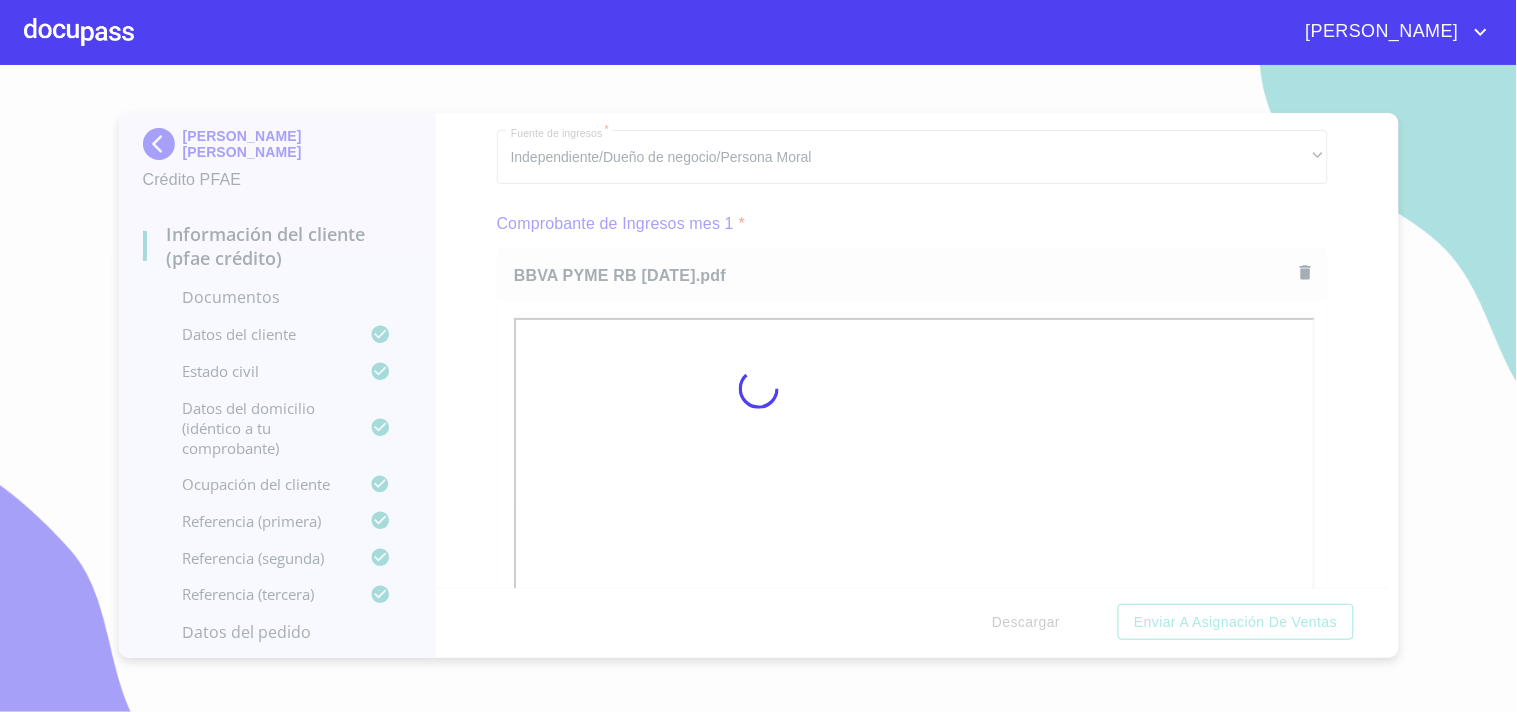 drag, startPoint x: 1380, startPoint y: 232, endPoint x: 1380, endPoint y: 252, distance: 20 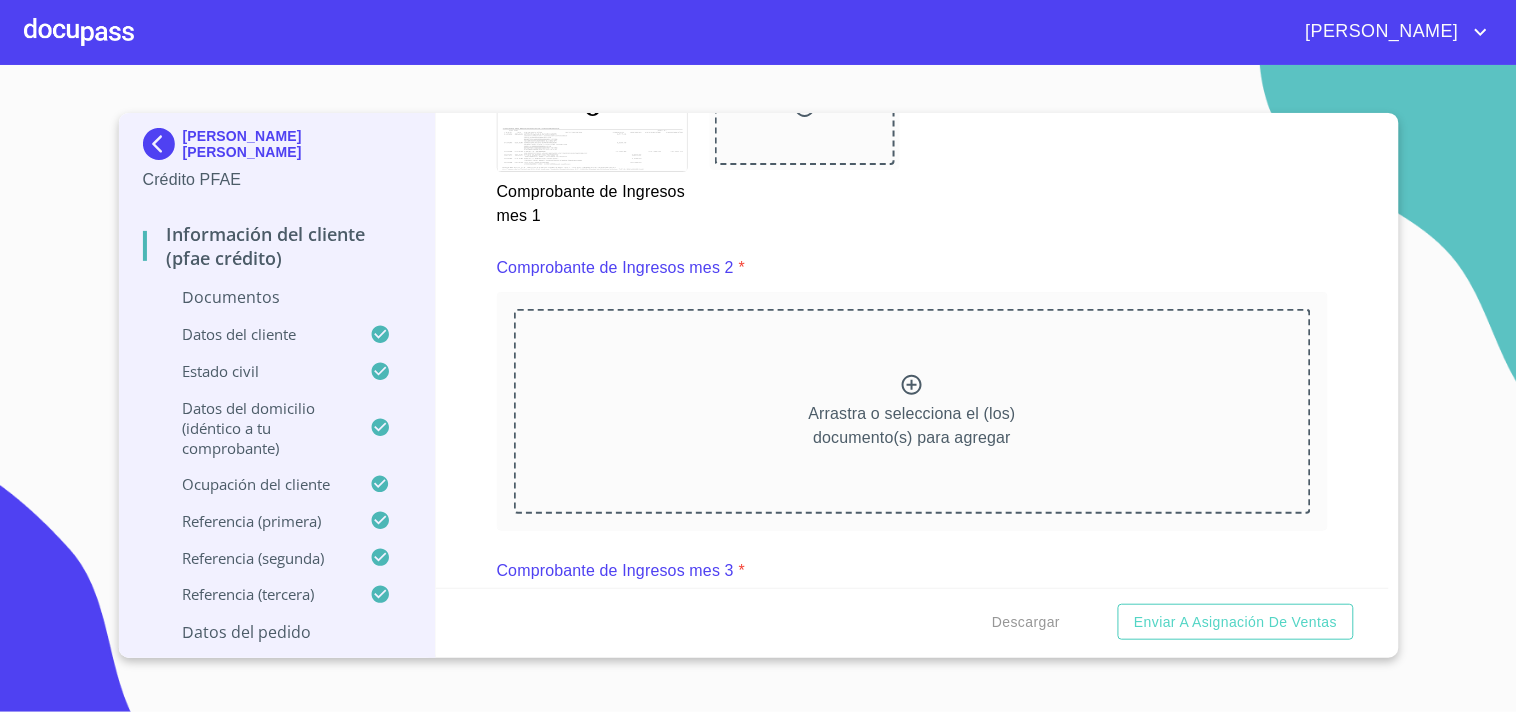 scroll, scrollTop: 2886, scrollLeft: 0, axis: vertical 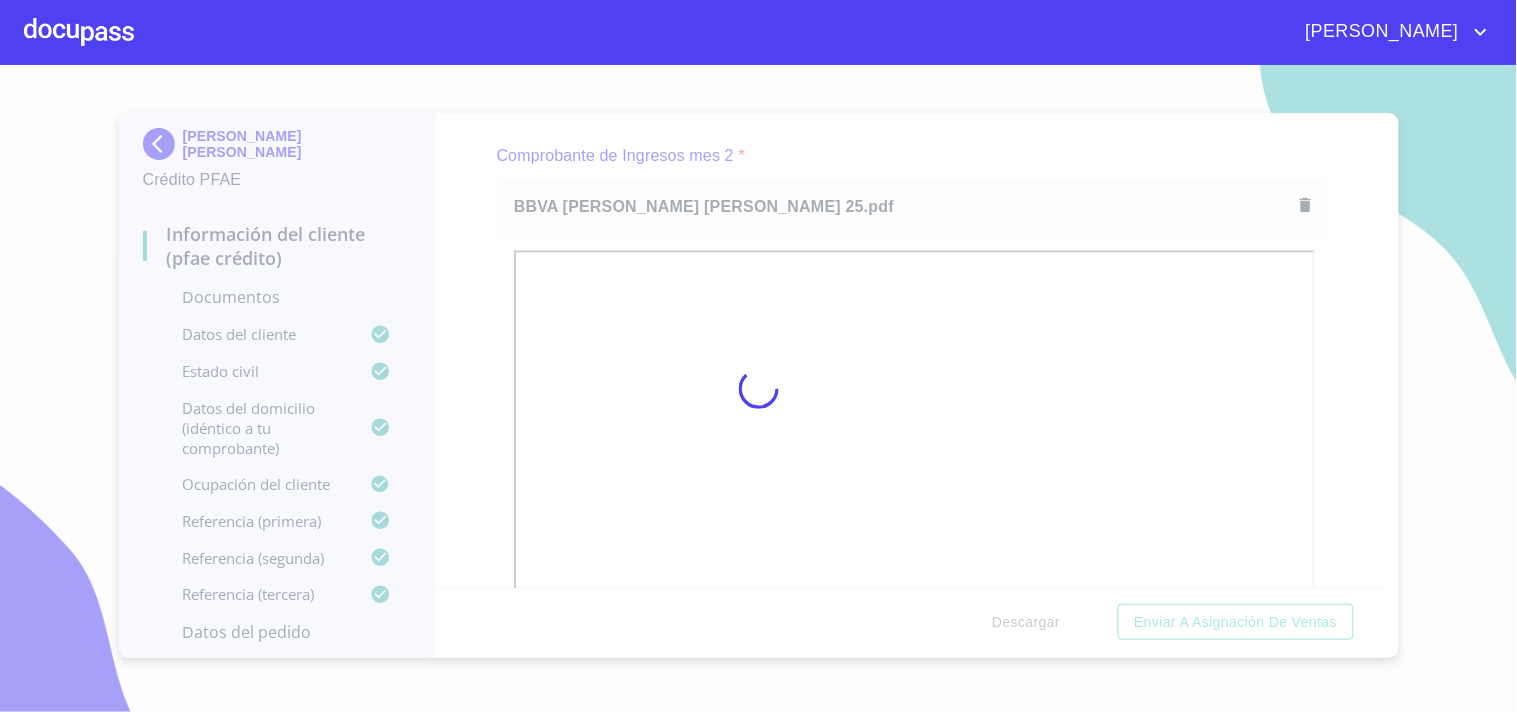 drag, startPoint x: 965, startPoint y: 166, endPoint x: 1180, endPoint y: 243, distance: 228.3725 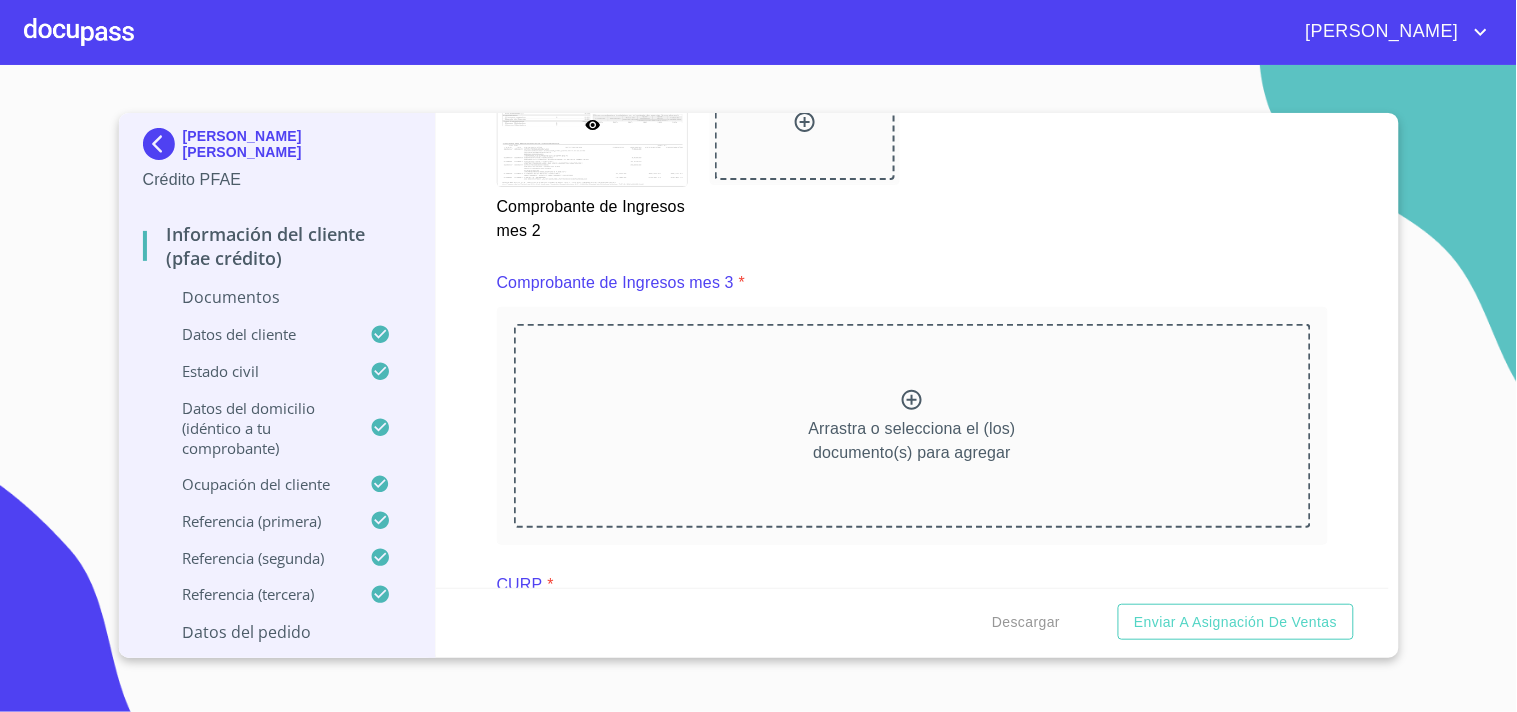 scroll, scrollTop: 3722, scrollLeft: 0, axis: vertical 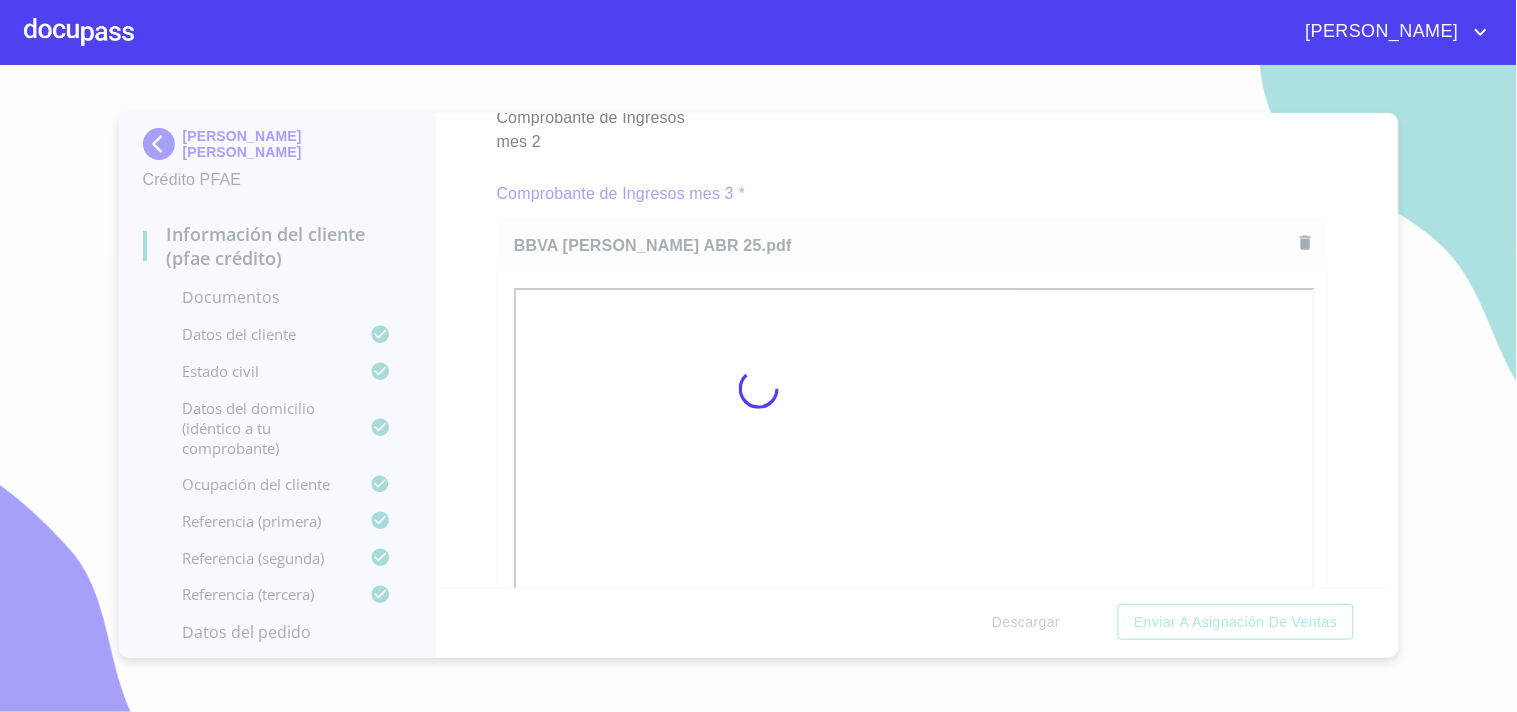 click at bounding box center [758, 388] 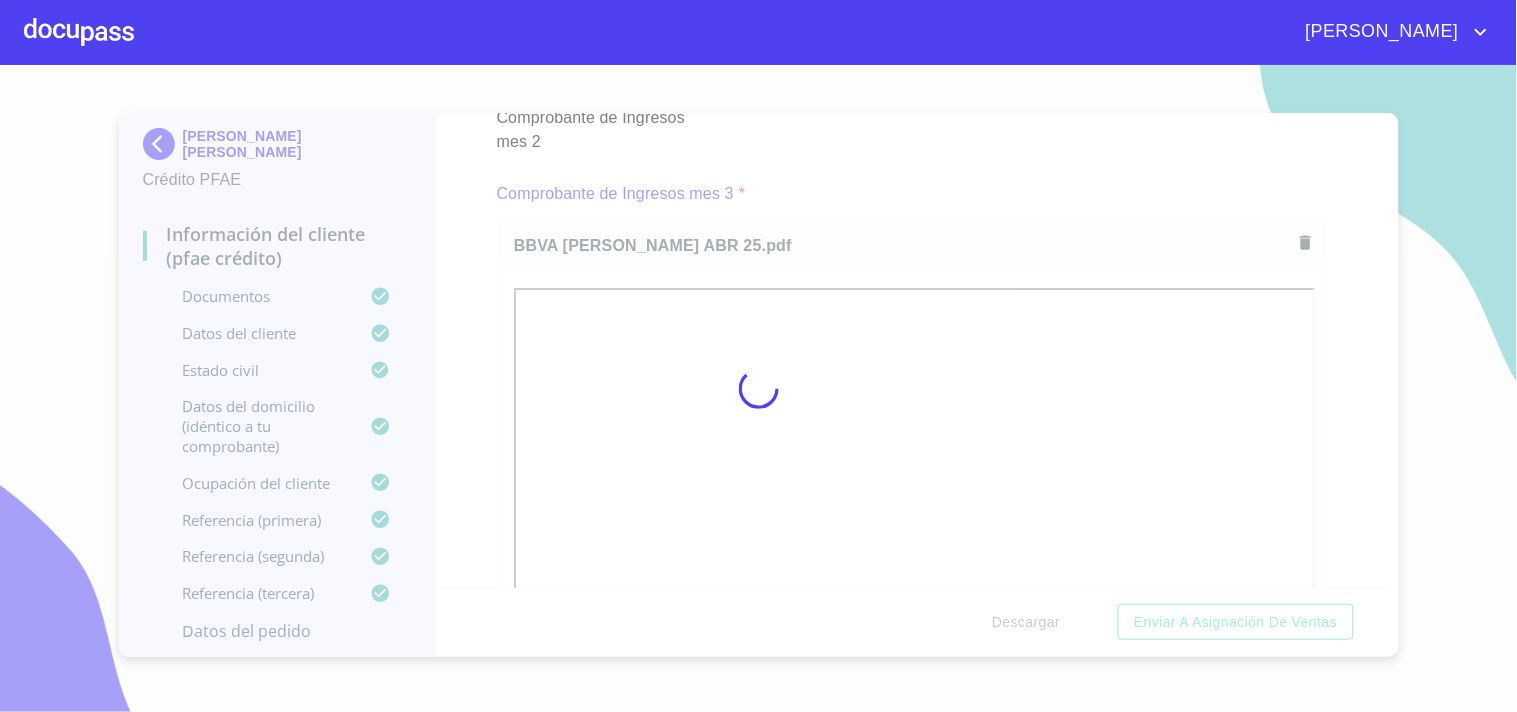 drag, startPoint x: 1382, startPoint y: 277, endPoint x: 1380, endPoint y: 288, distance: 11.18034 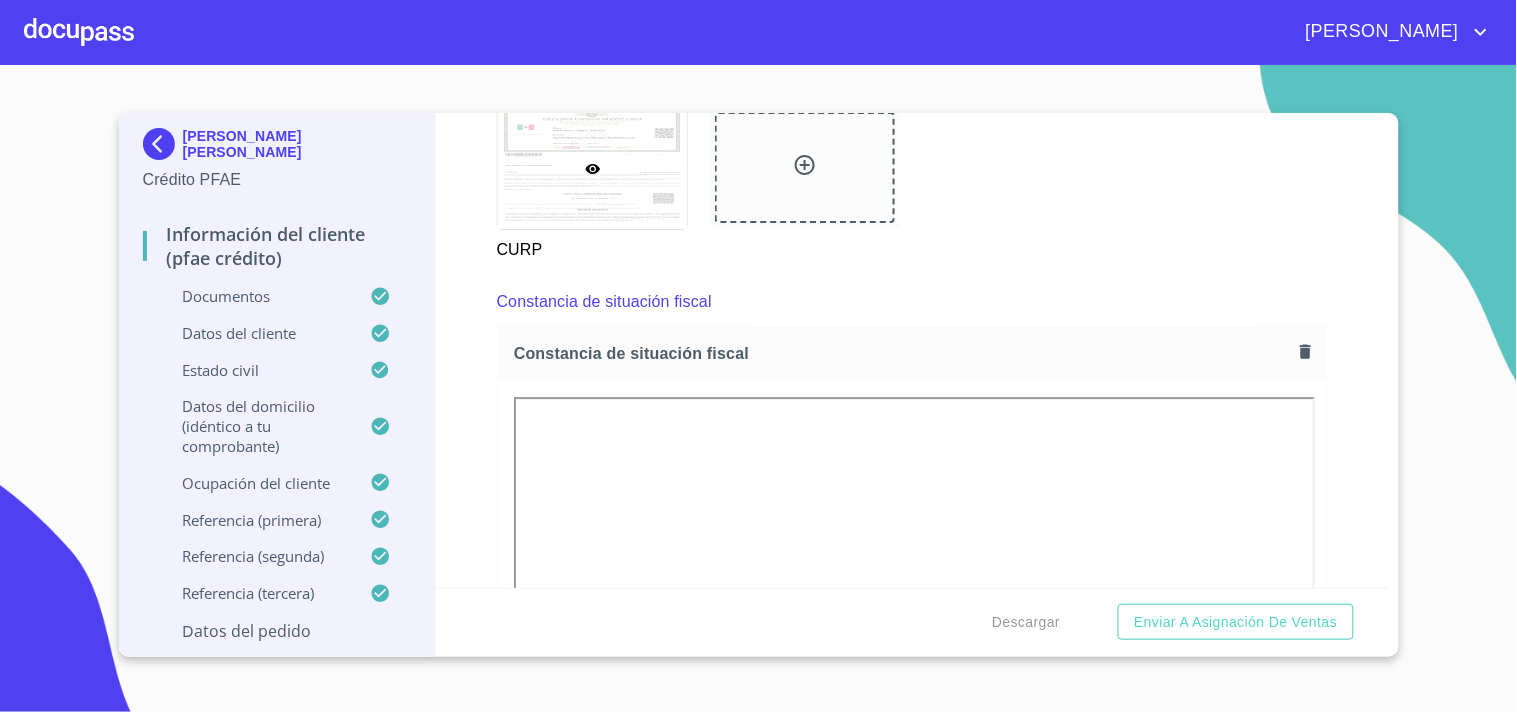 scroll, scrollTop: 5368, scrollLeft: 0, axis: vertical 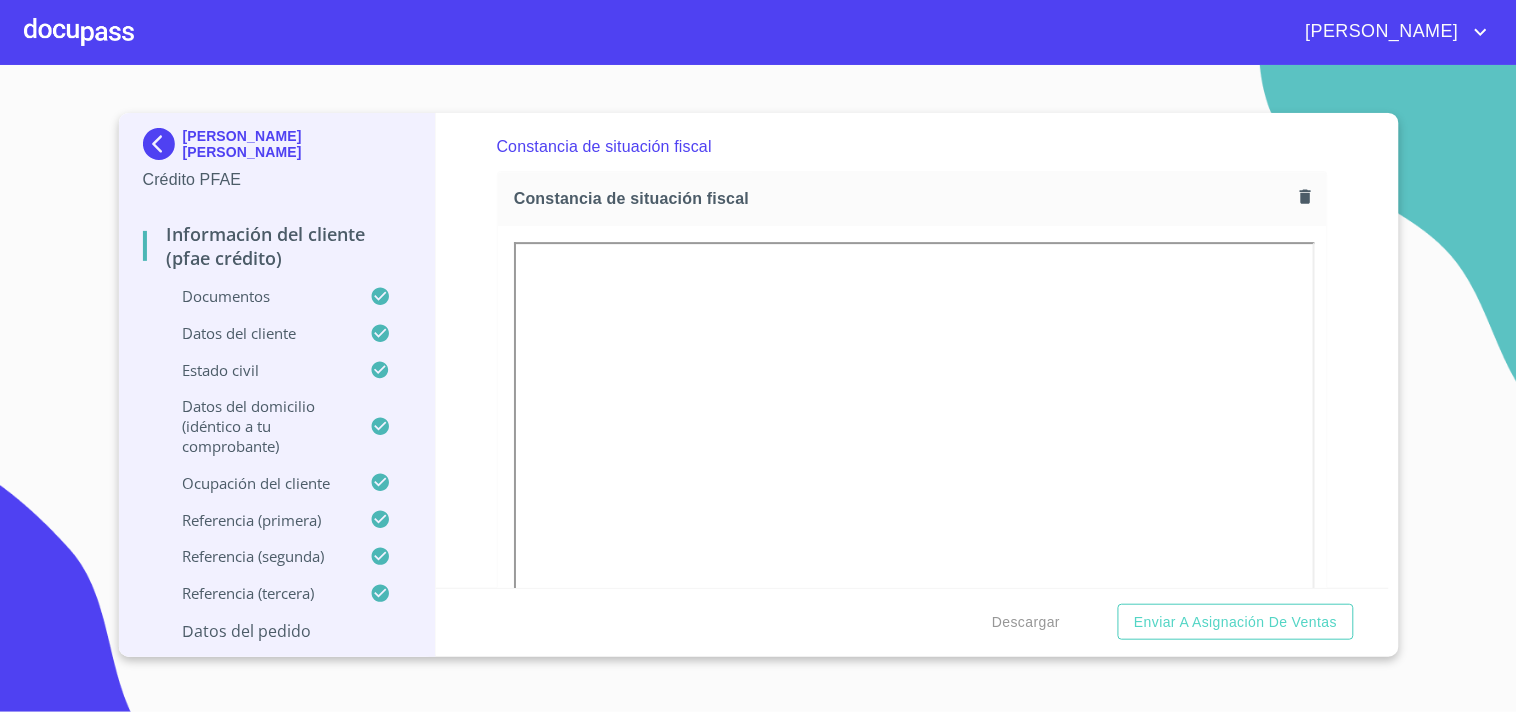 click 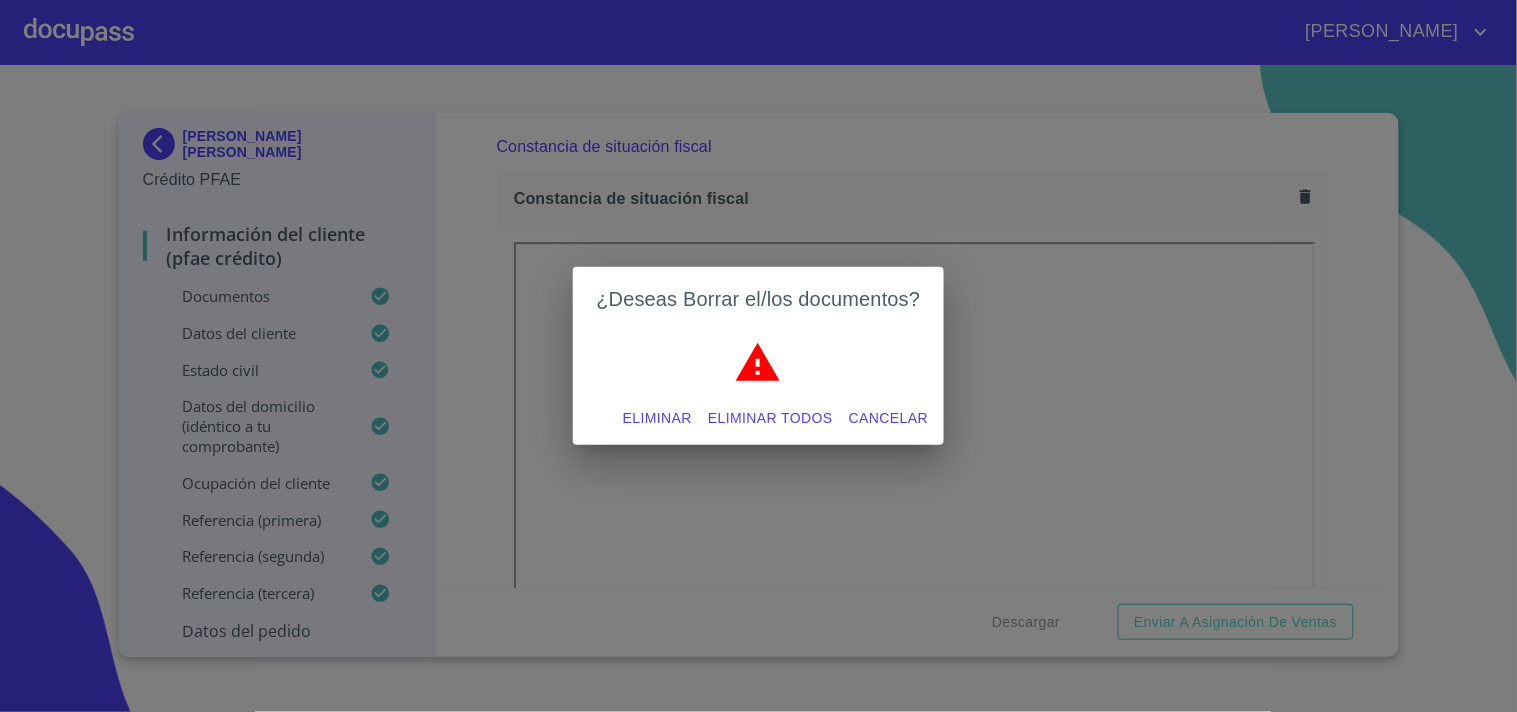 click on "Eliminar todos" at bounding box center (770, 418) 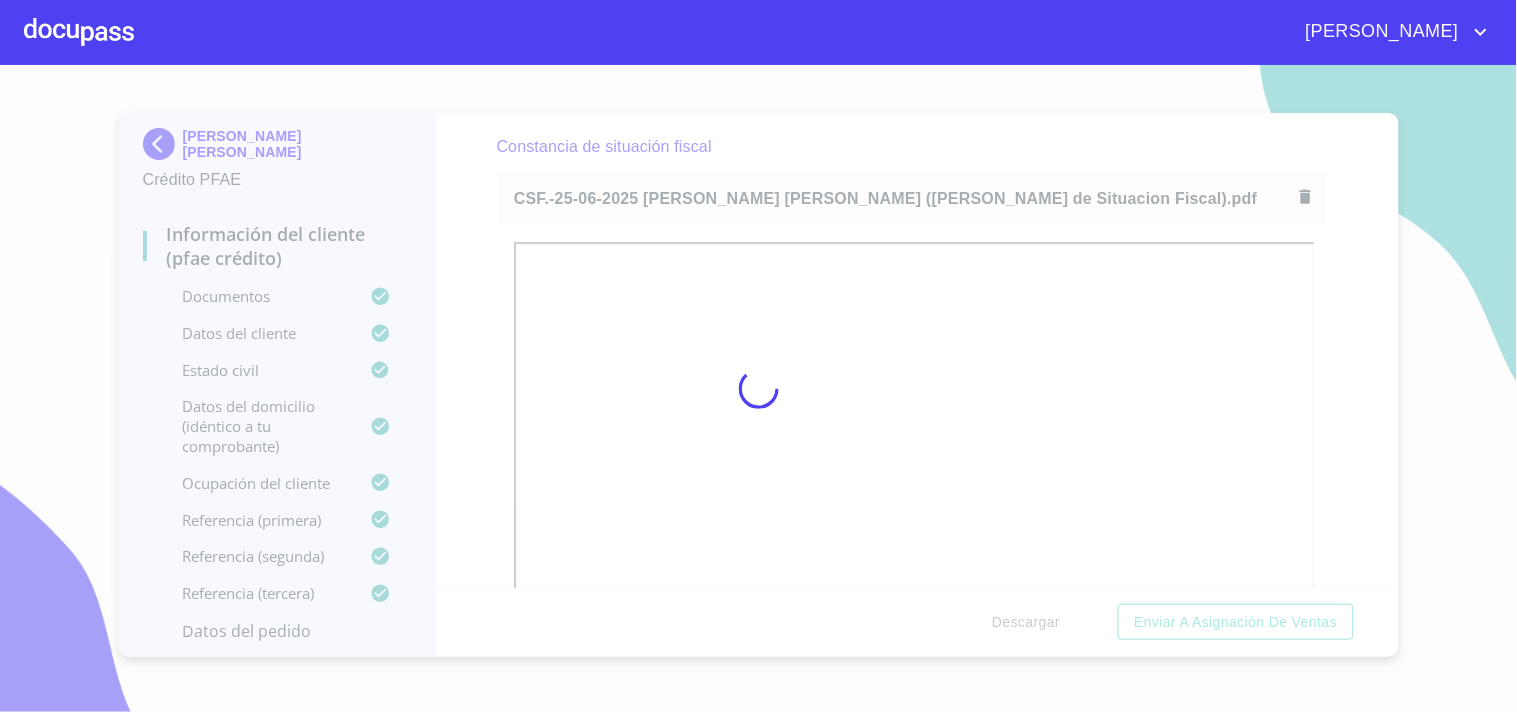 click at bounding box center (758, 388) 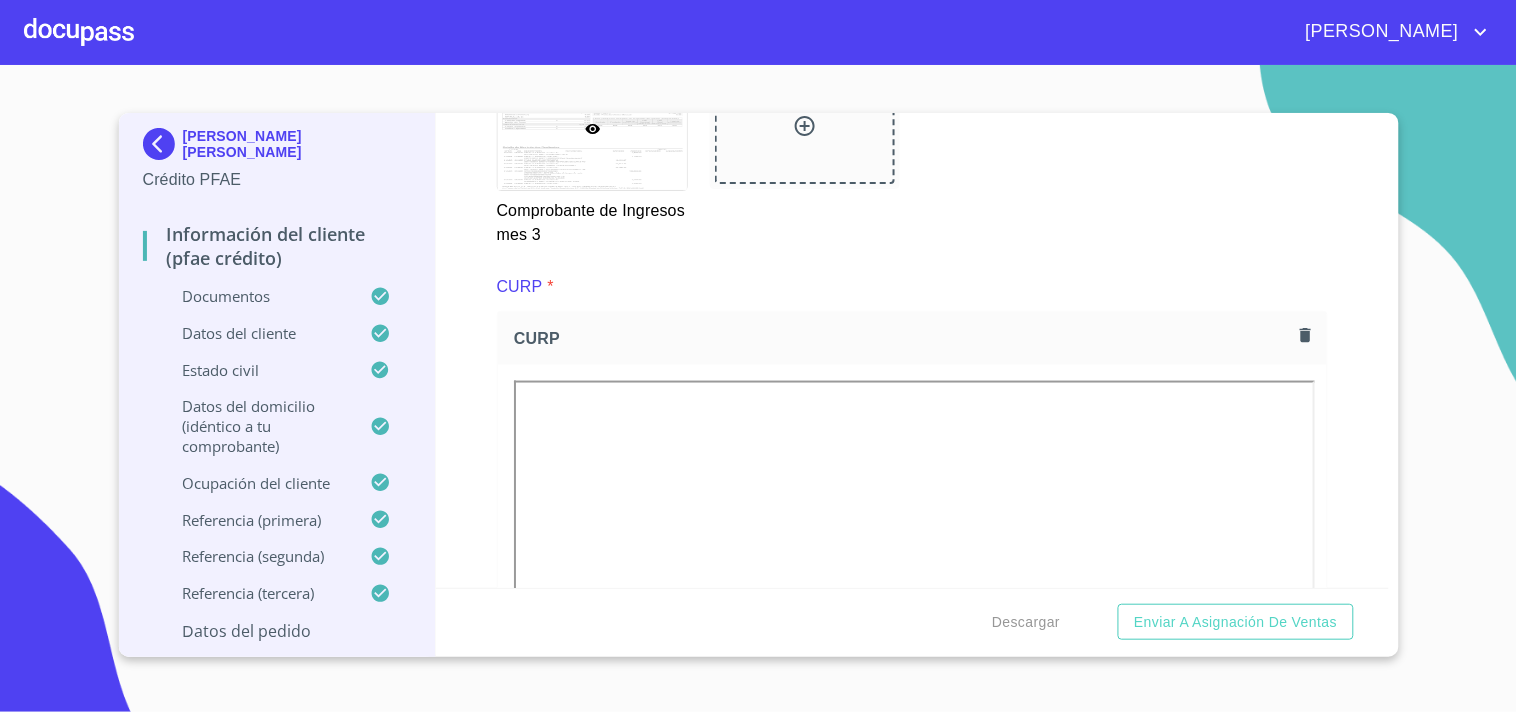 scroll, scrollTop: 4691, scrollLeft: 0, axis: vertical 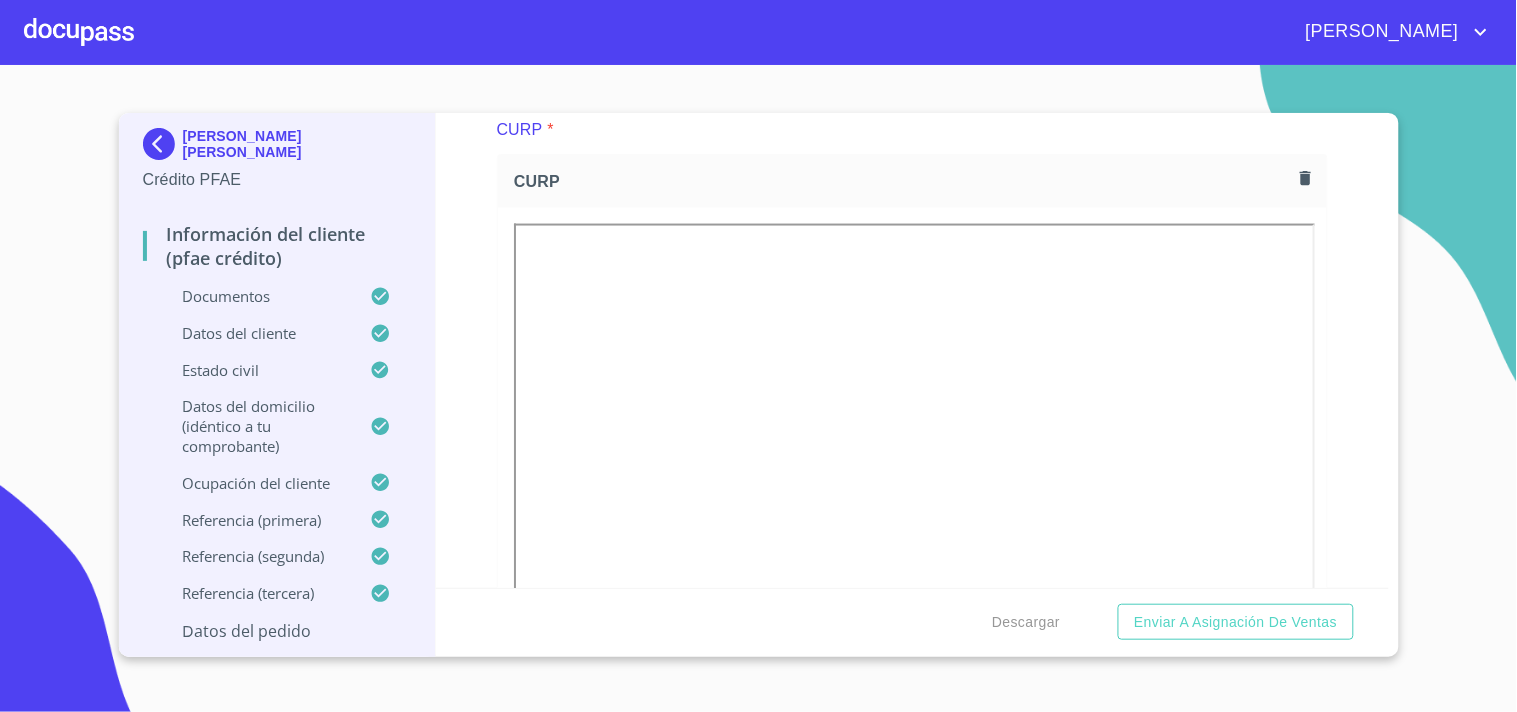 click 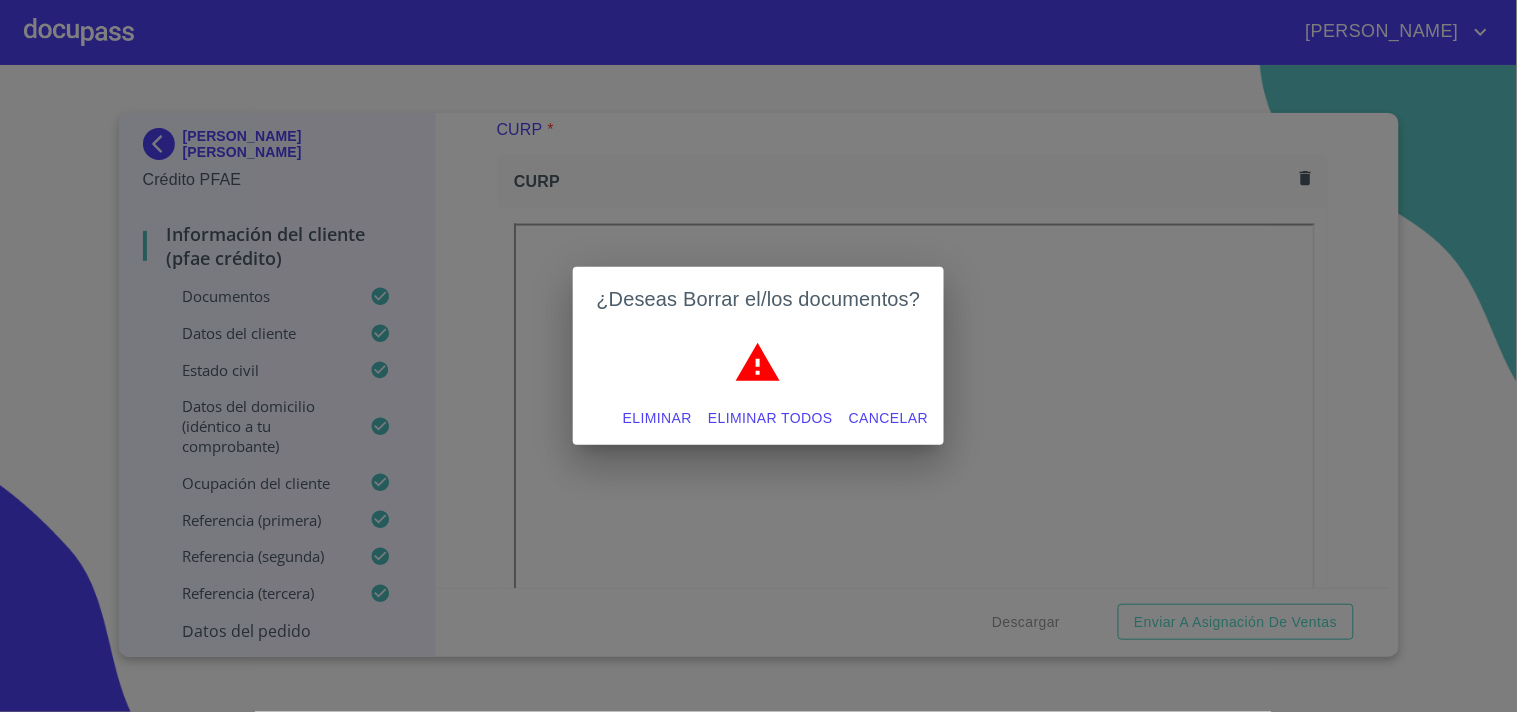 click on "Eliminar todos" at bounding box center [770, 418] 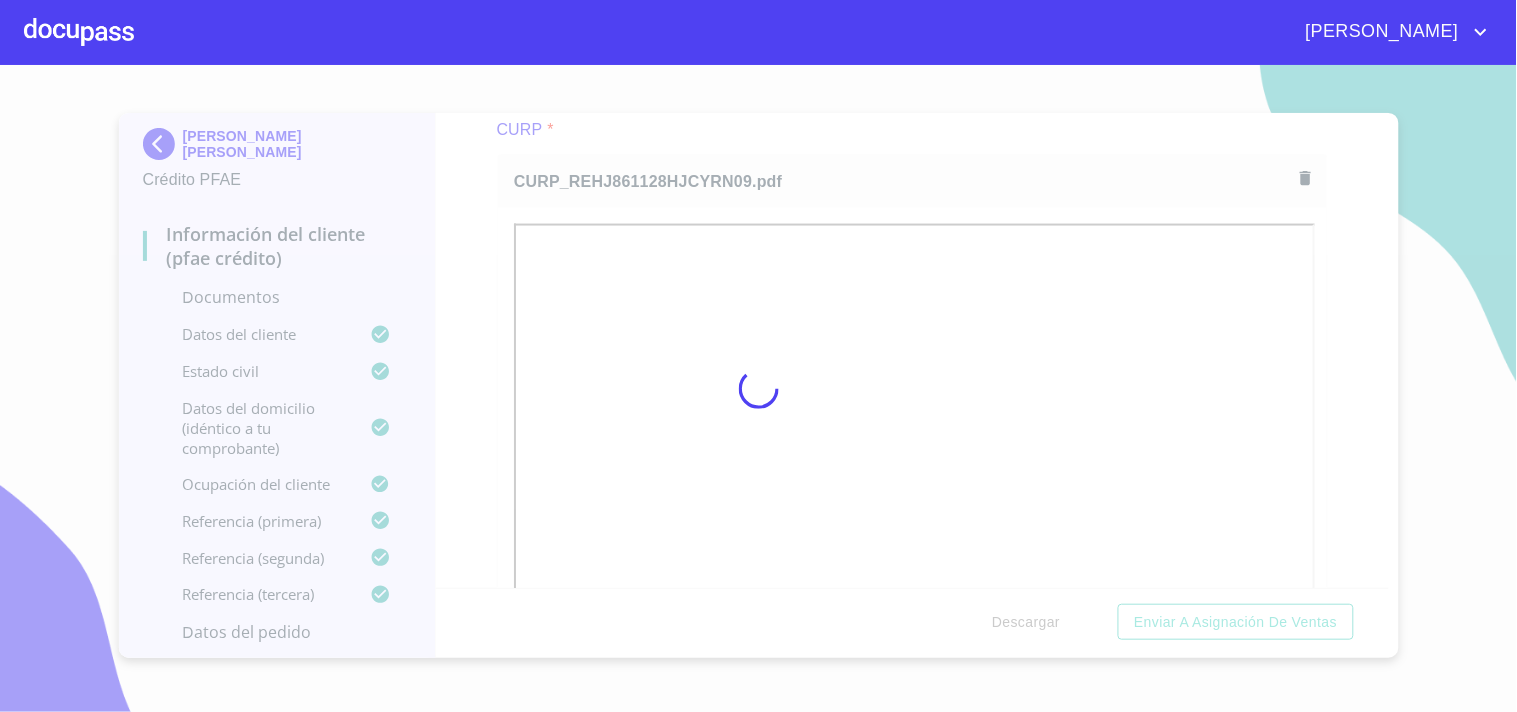 click at bounding box center (758, 388) 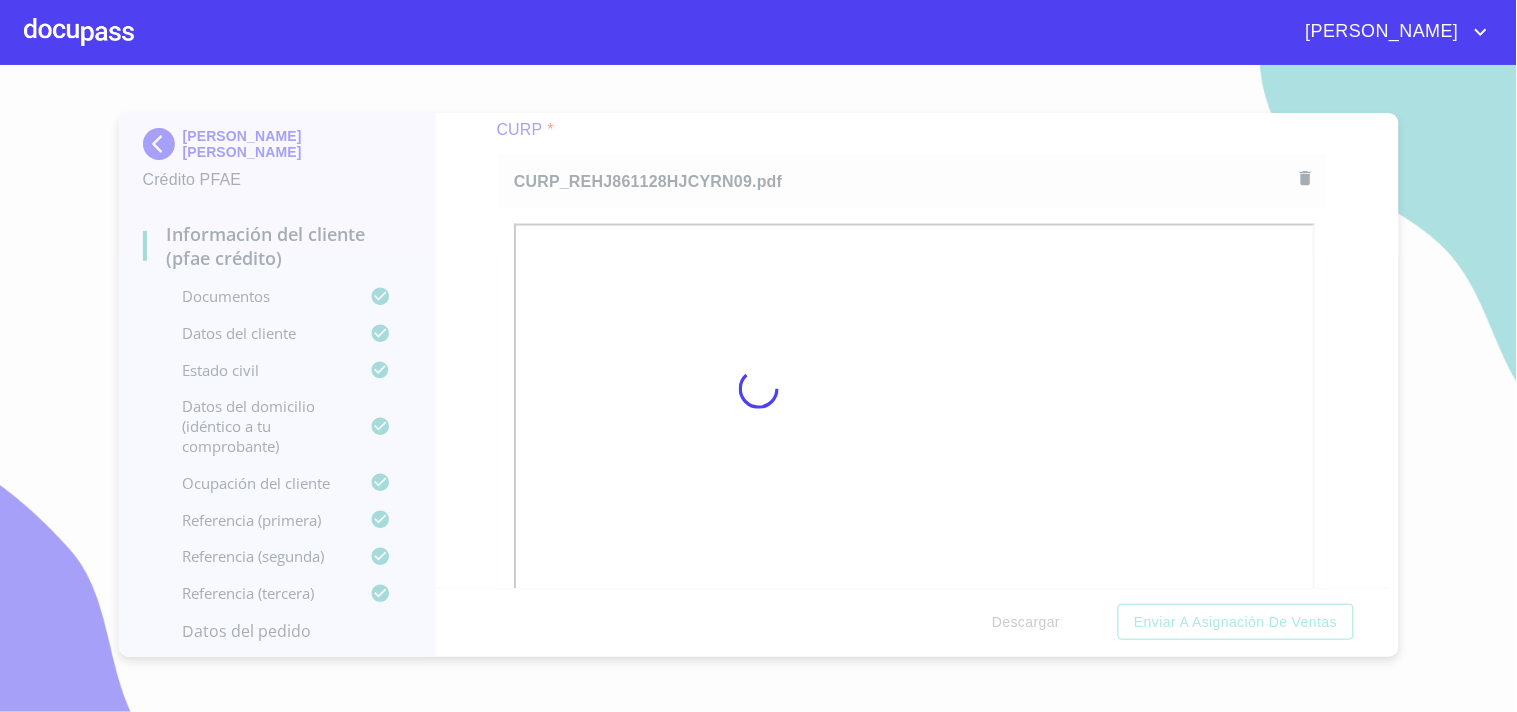 click at bounding box center [758, 388] 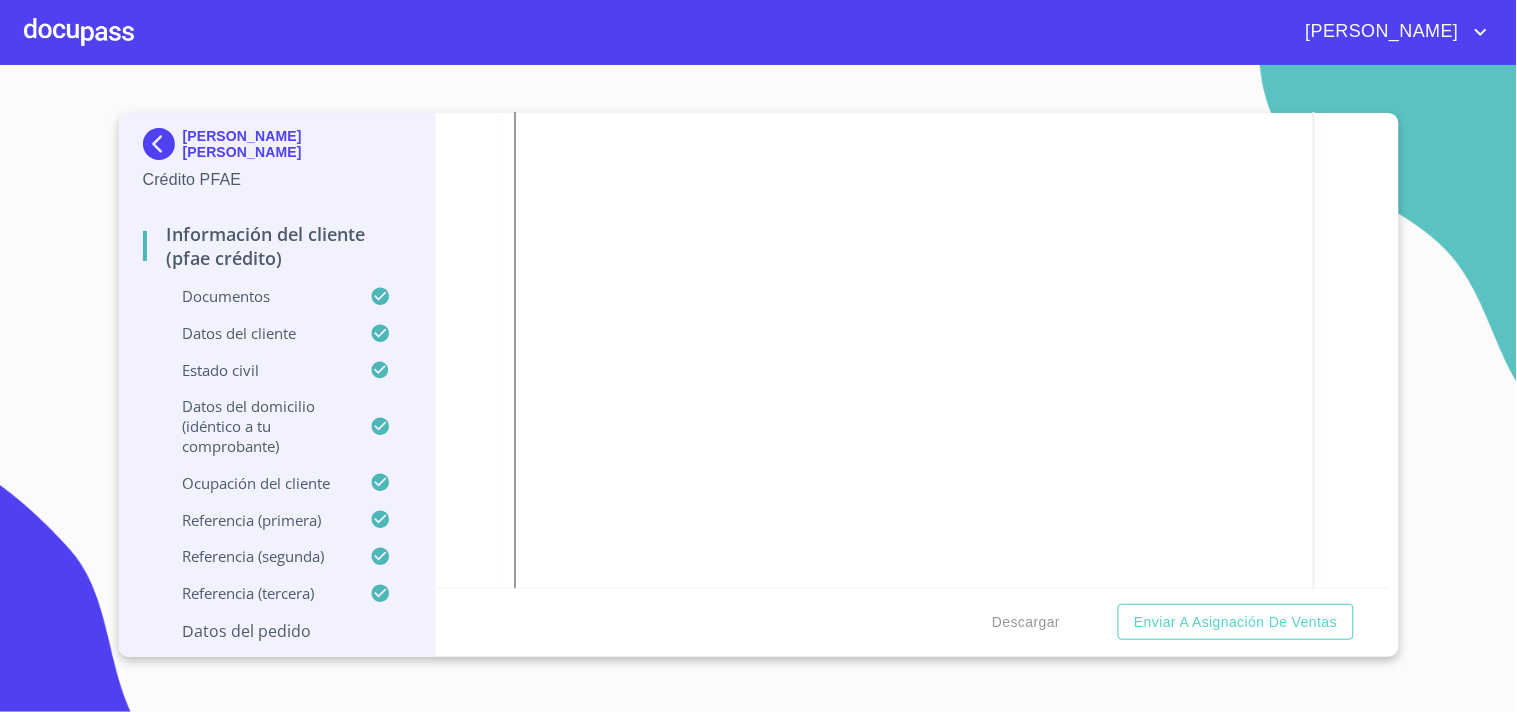 scroll, scrollTop: 248, scrollLeft: 0, axis: vertical 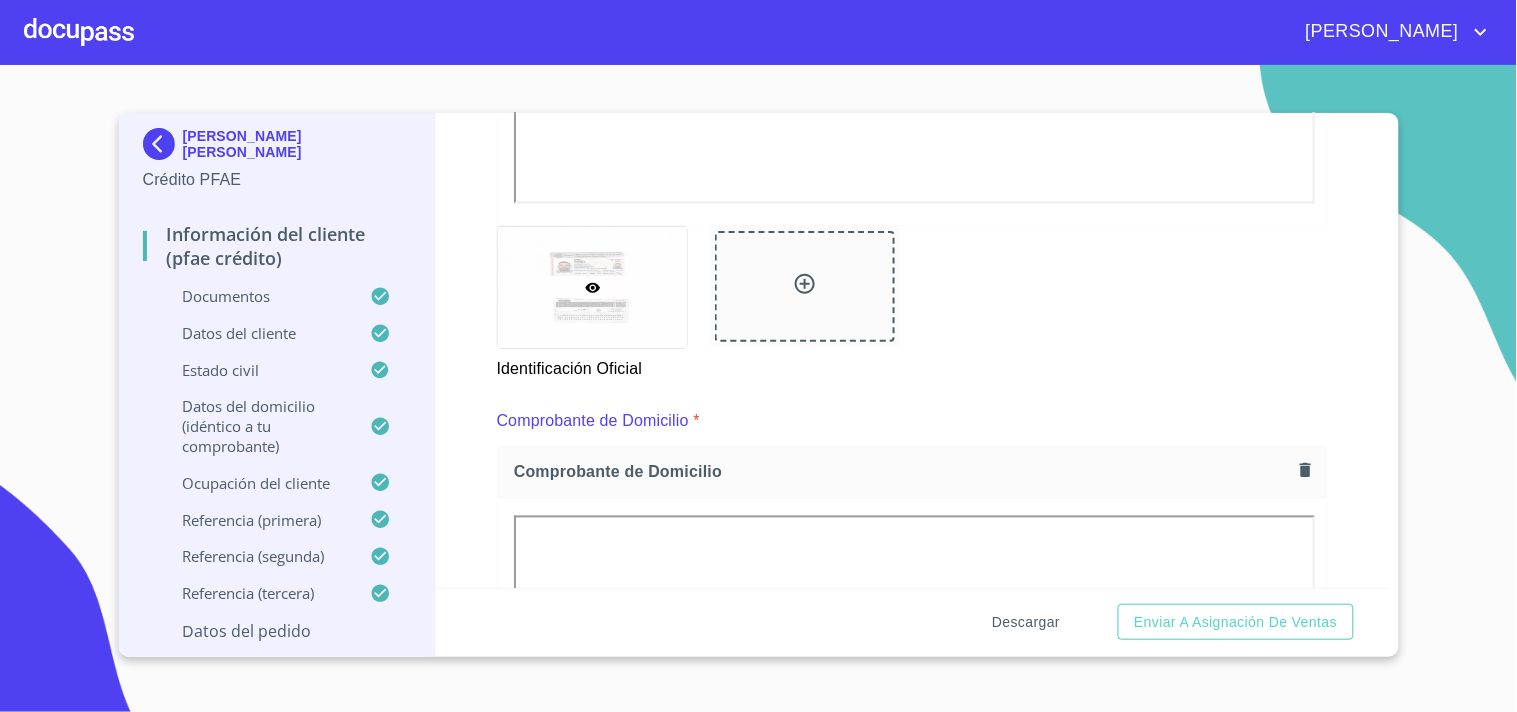 click on "Descargar" at bounding box center (1026, 622) 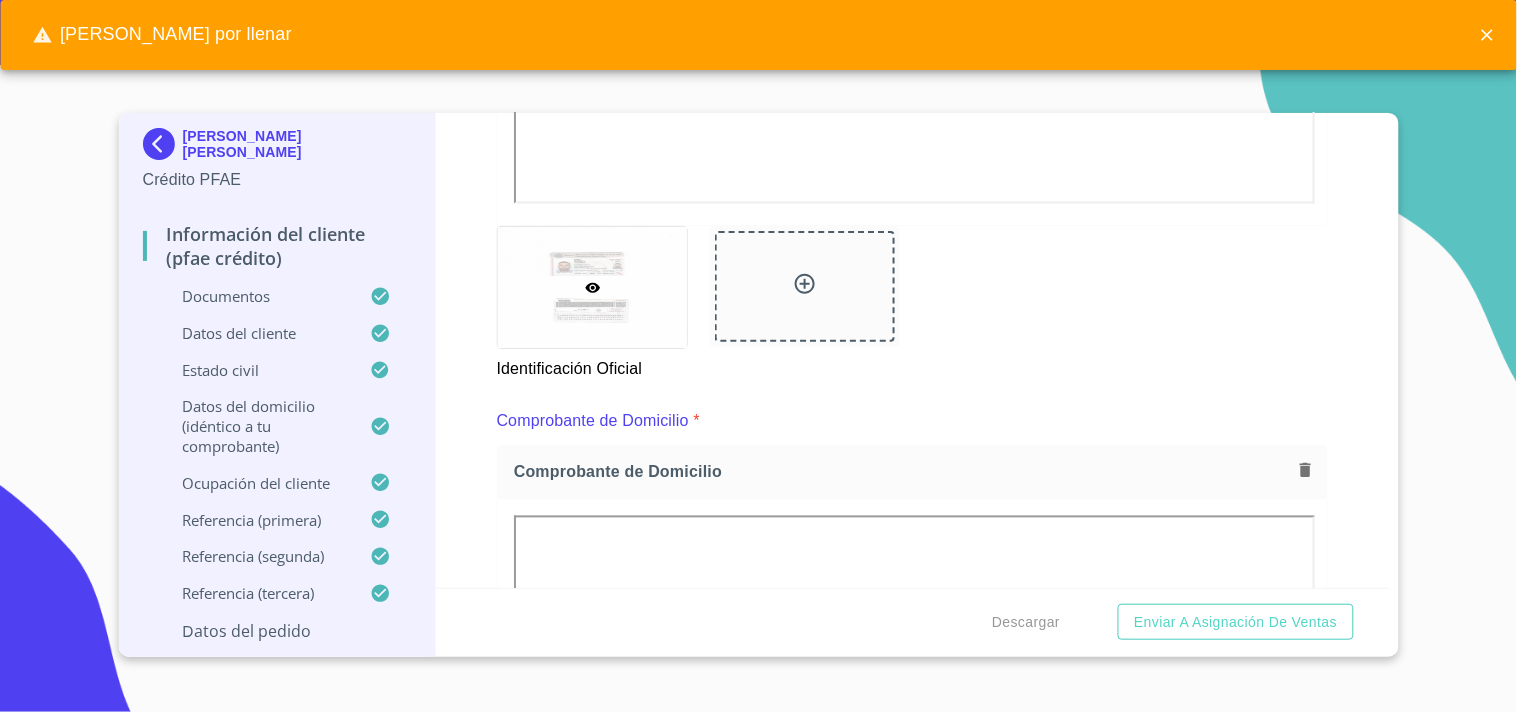 click on "Información del cliente (PFAE crédito)   Documentos Documento de identificación   * INE ​ Identificación Oficial * Identificación Oficial Identificación Oficial Comprobante de Domicilio * Comprobante de Domicilio Comprobante de [PERSON_NAME] de ingresos   * Independiente/Dueño de negocio/Persona Moral ​ Comprobante de Ingresos mes 1 * Comprobante de Ingresos mes 1 Comprobante de Ingresos mes 1 Comprobante de Ingresos mes 2 * Comprobante de Ingresos mes 2 Comprobante de Ingresos mes 2 Comprobante de Ingresos mes 3 * Comprobante de Ingresos mes 3 Comprobante de Ingresos mes 3 CURP * CURP [PERSON_NAME] de situación fiscal [PERSON_NAME] de situación fiscal [PERSON_NAME] de situación fiscal Datos del cliente Apellido [PERSON_NAME]   * [PERSON_NAME] ​ Apellido Materno   * [PERSON_NAME] ​ Primer nombre   * [PERSON_NAME] ​ [PERSON_NAME] Nombre [PERSON_NAME] ​ Fecha de nacimiento * 28 de nov. de [DEMOGRAPHIC_DATA] ​ Nacionalidad   * Mexicana ​ País de nacimiento   * [GEOGRAPHIC_DATA] ​ Estado de nacimiento   * Jalisco ​ CURP   * *" at bounding box center [912, 350] 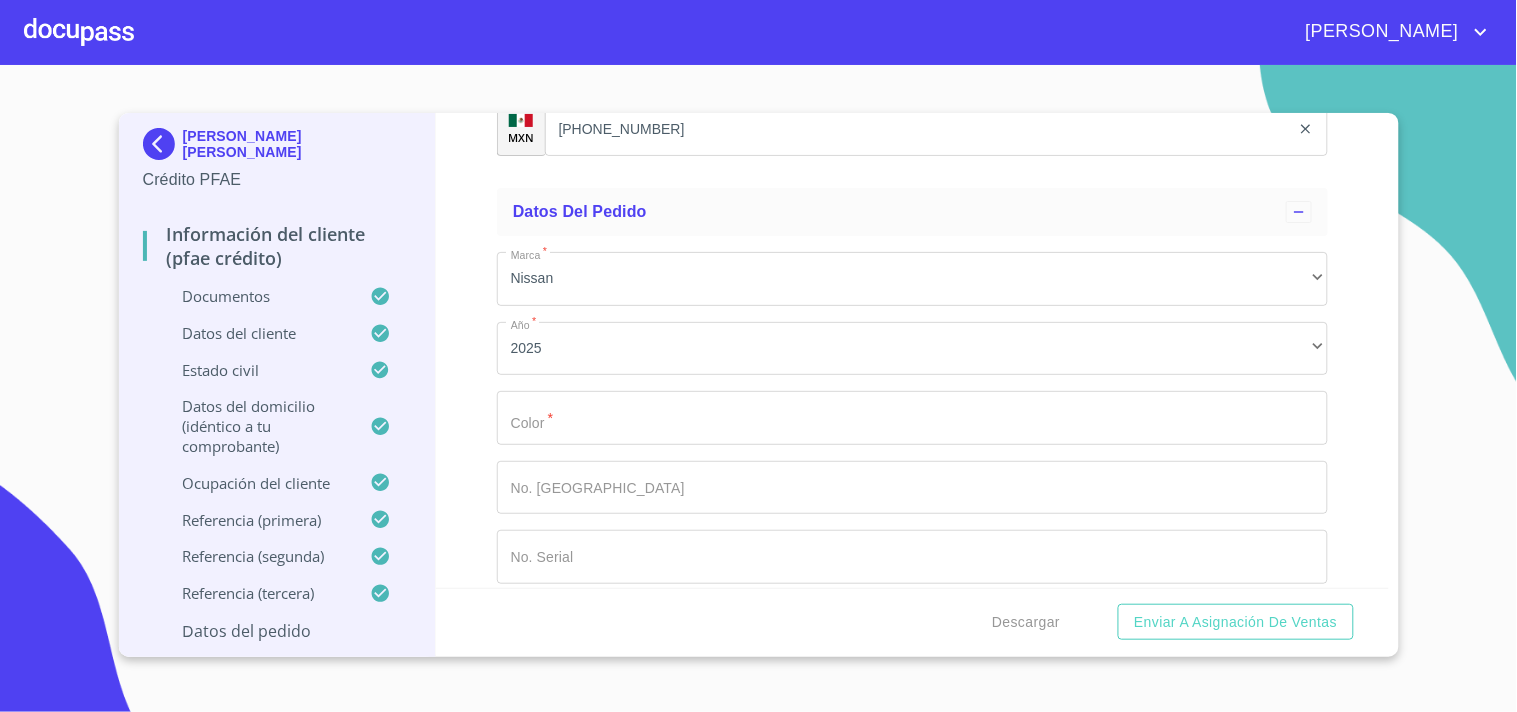 scroll, scrollTop: 11617, scrollLeft: 0, axis: vertical 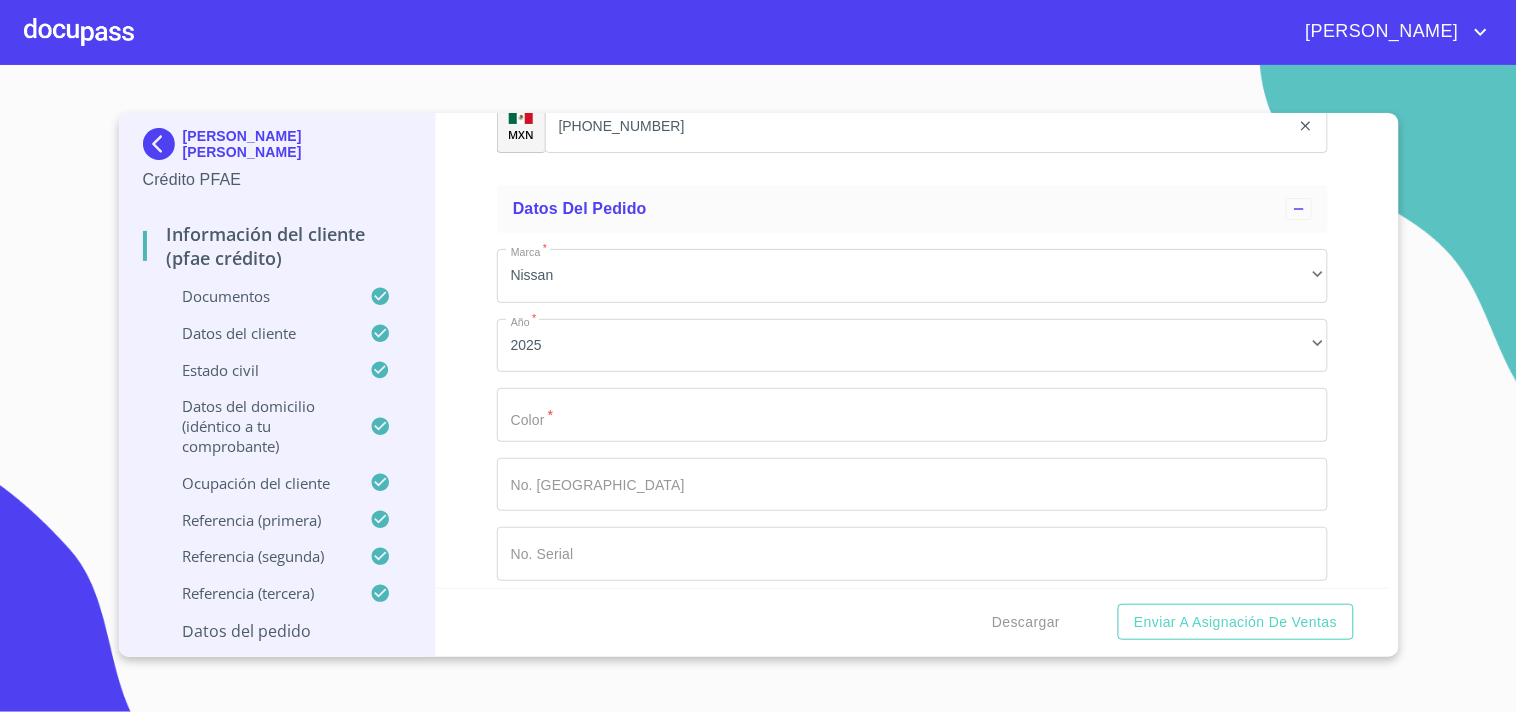 click on "Documento de identificación   *" at bounding box center [889, -5021] 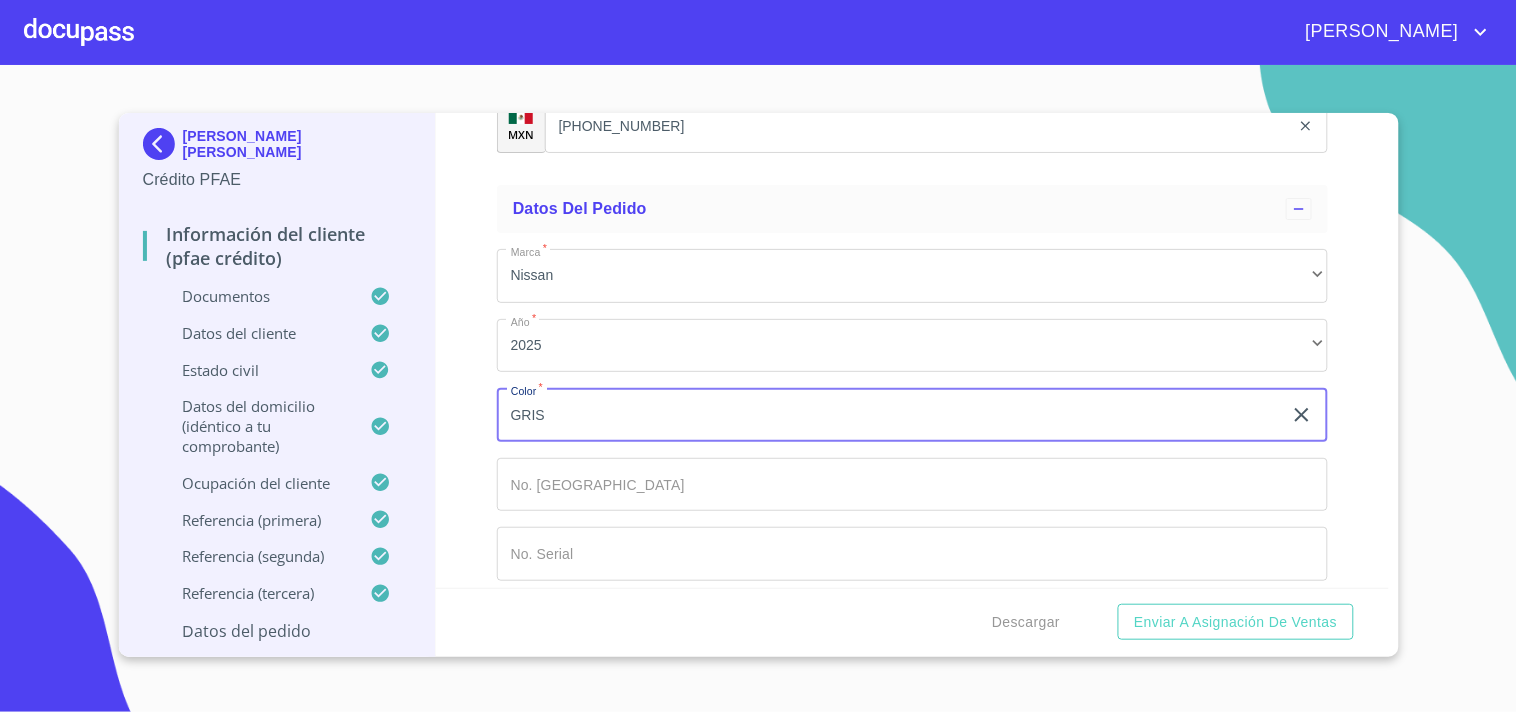 type on "GRIS" 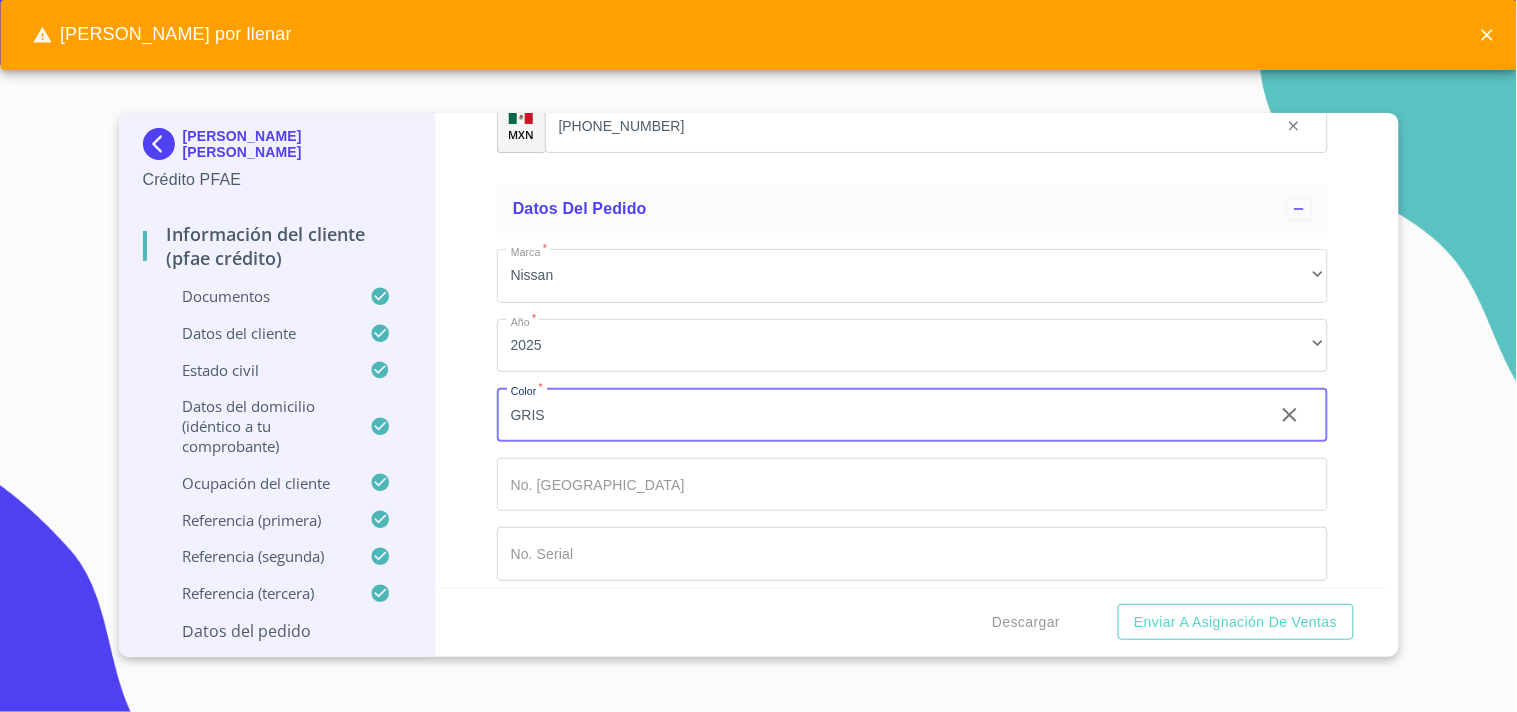 click on "Información del cliente (PFAE crédito)   Documentos Documento de identificación   * INE ​ Identificación Oficial * Identificación Oficial Identificación Oficial Comprobante de Domicilio * Comprobante de Domicilio Comprobante de [PERSON_NAME] de ingresos   * Independiente/Dueño de negocio/Persona Moral ​ Comprobante de Ingresos mes 1 * Comprobante de Ingresos mes 1 Comprobante de Ingresos mes 1 Comprobante de Ingresos mes 2 * Comprobante de Ingresos mes 2 Comprobante de Ingresos mes 2 Comprobante de Ingresos mes 3 * Comprobante de Ingresos mes 3 Comprobante de Ingresos mes 3 CURP * CURP [PERSON_NAME] de situación fiscal [PERSON_NAME] de situación fiscal [PERSON_NAME] de situación fiscal Datos del cliente Apellido [PERSON_NAME]   * [PERSON_NAME] ​ Apellido Materno   * [PERSON_NAME] ​ Primer nombre   * [PERSON_NAME] ​ [PERSON_NAME] Nombre [PERSON_NAME] ​ Fecha de nacimiento * 28 de nov. de [DEMOGRAPHIC_DATA] ​ Nacionalidad   * Mexicana ​ País de nacimiento   * [GEOGRAPHIC_DATA] ​ Estado de nacimiento   * Jalisco ​ CURP   * *" at bounding box center (912, 350) 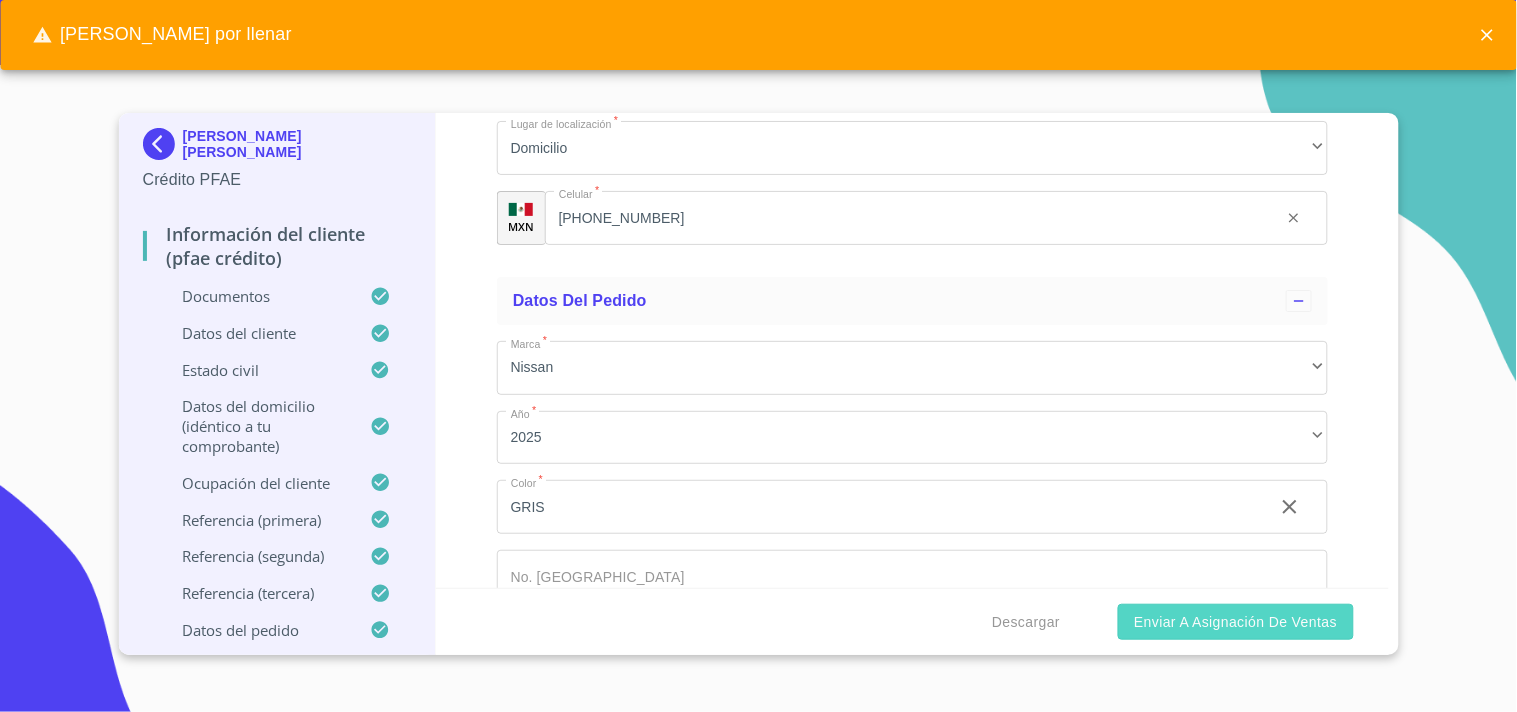 scroll, scrollTop: 11506, scrollLeft: 0, axis: vertical 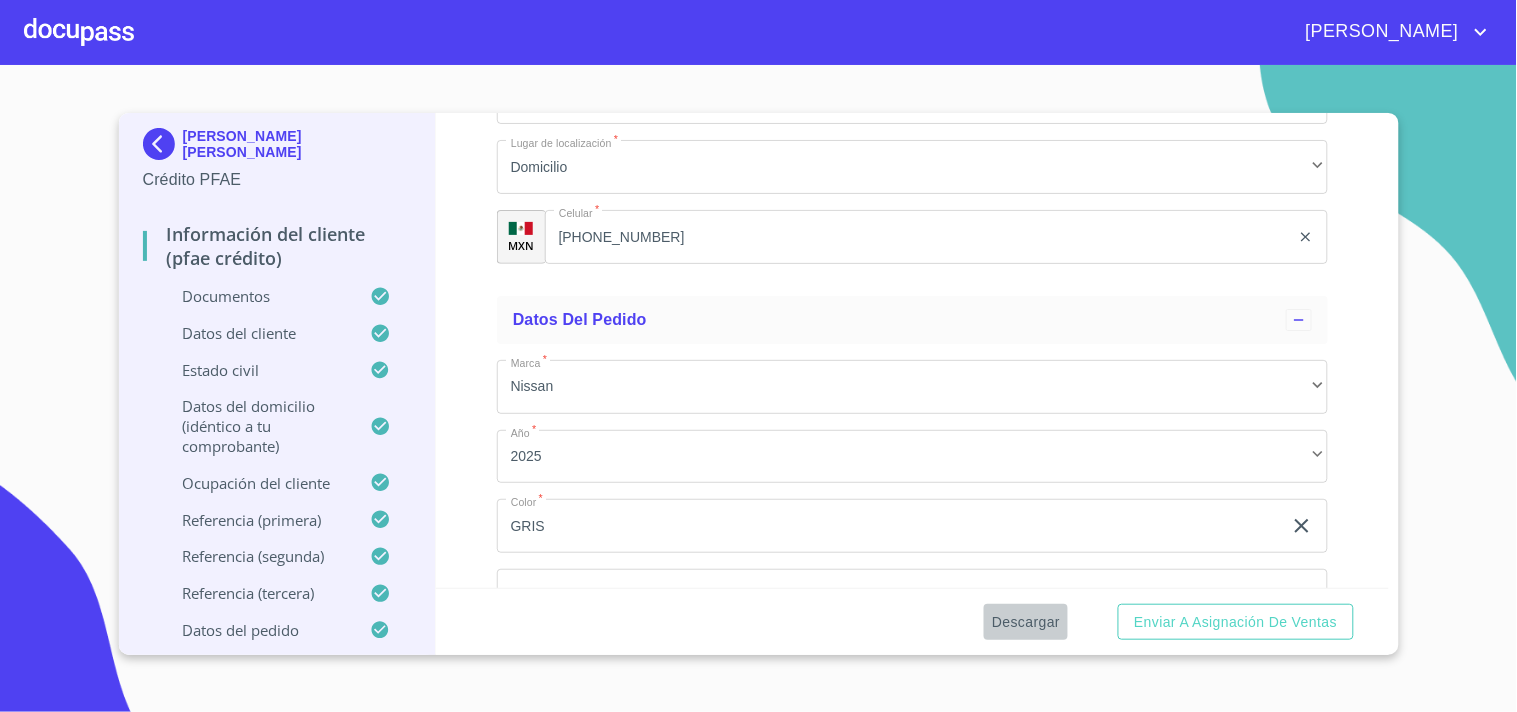 click on "Descargar" at bounding box center [1026, 622] 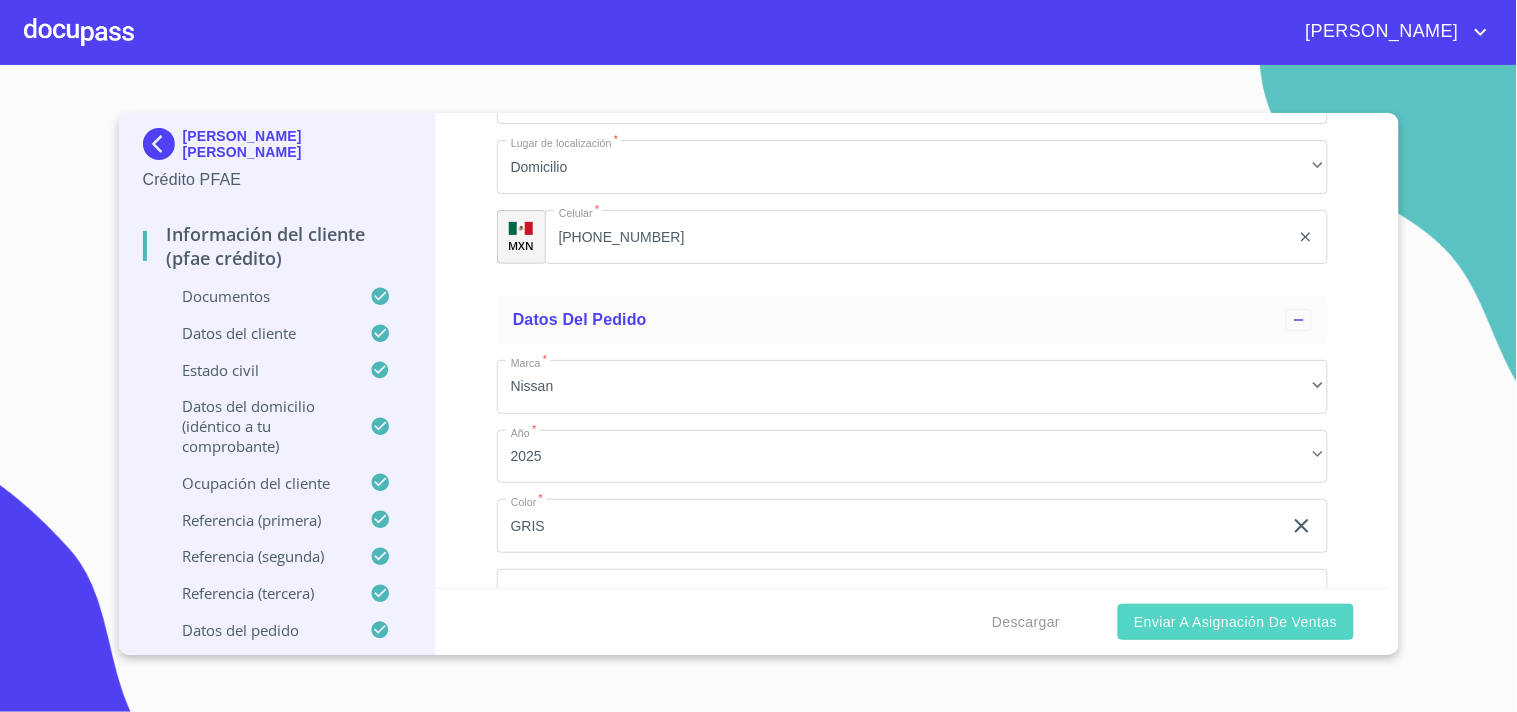 click on "Enviar a Asignación de Ventas" at bounding box center (1235, 622) 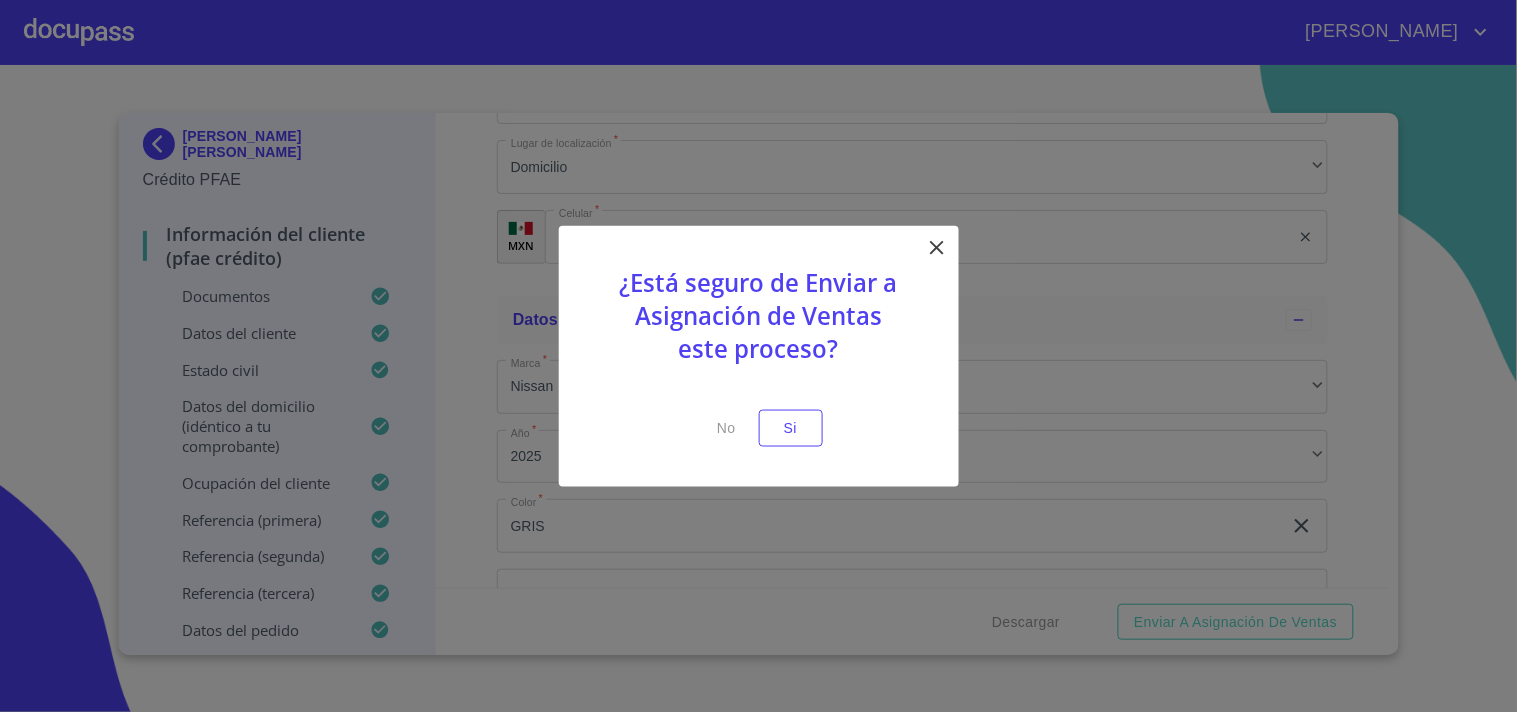 click on "Si" at bounding box center [791, 428] 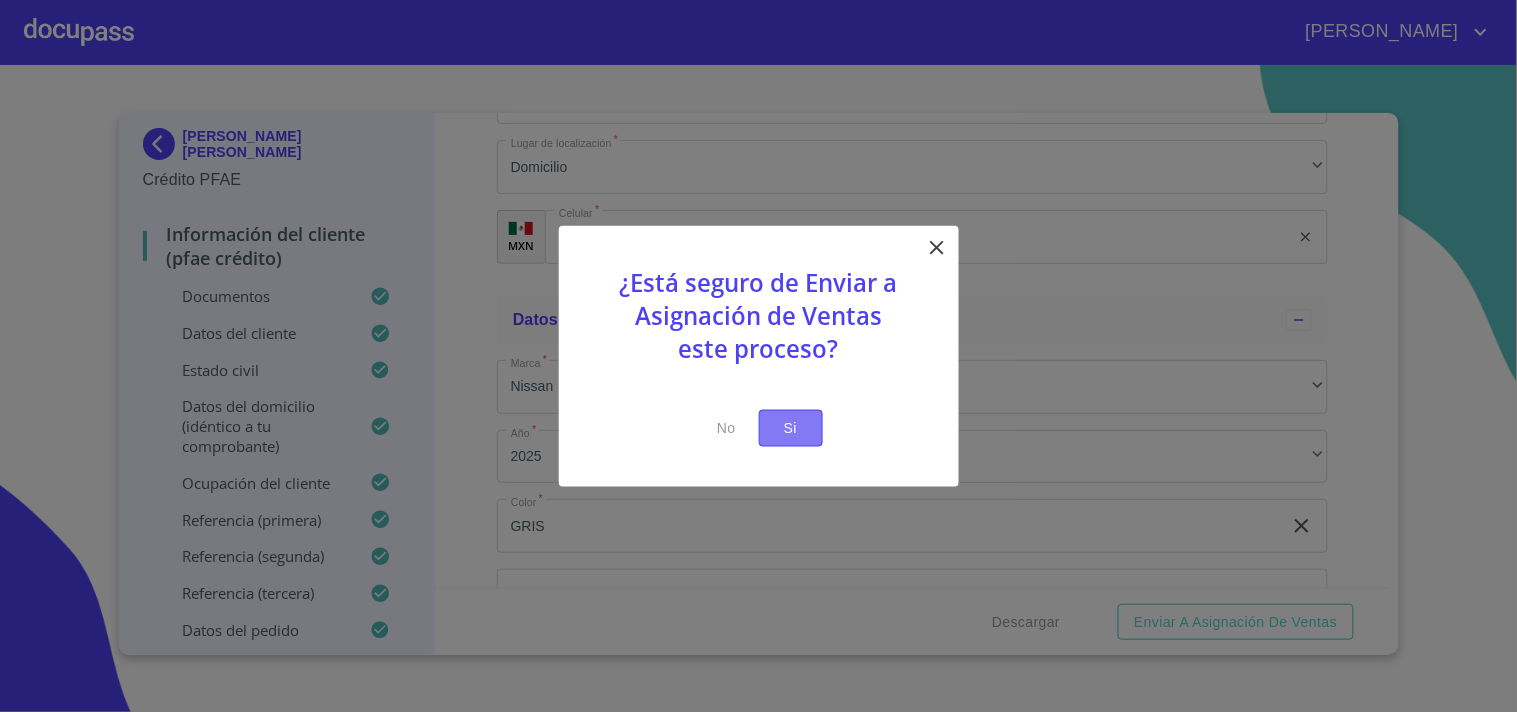 click on "Si" at bounding box center [791, 428] 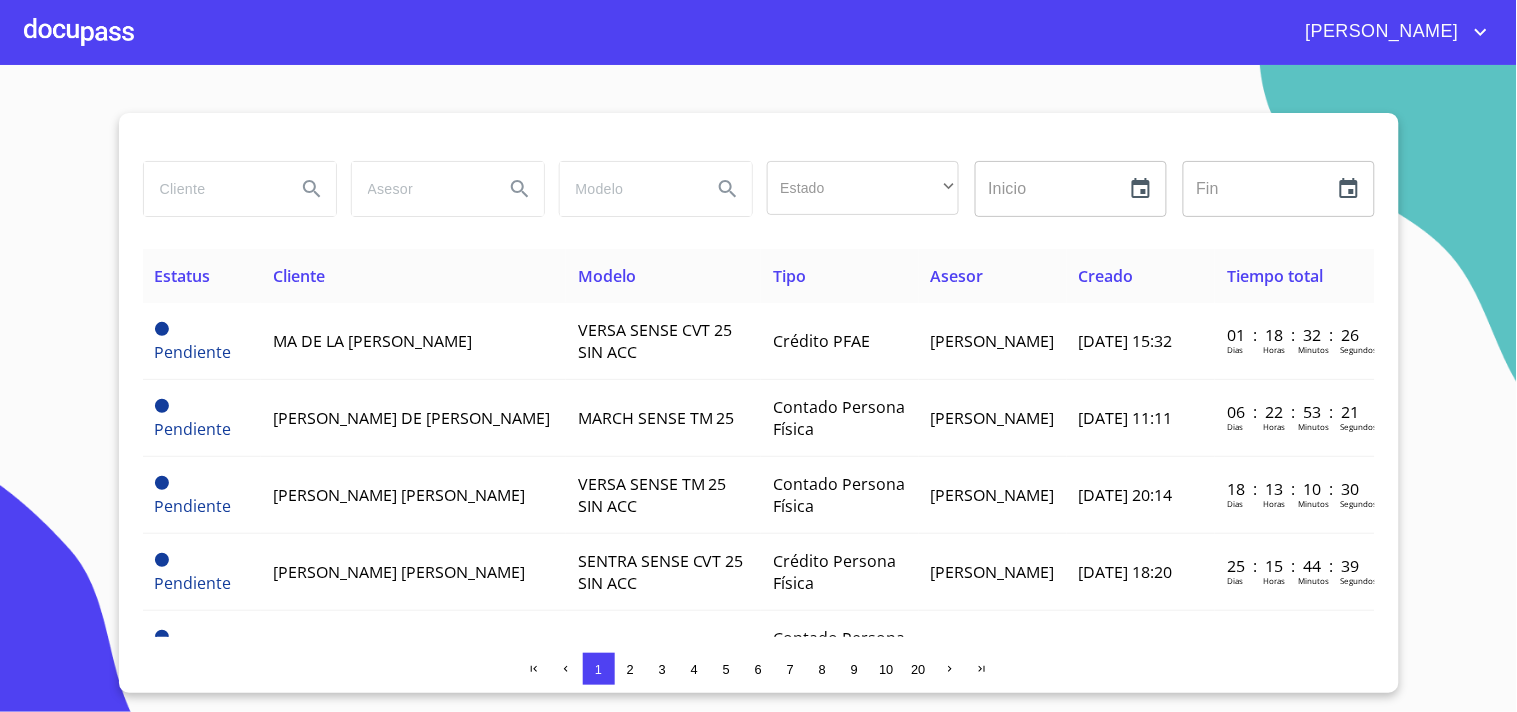 click at bounding box center [212, 189] 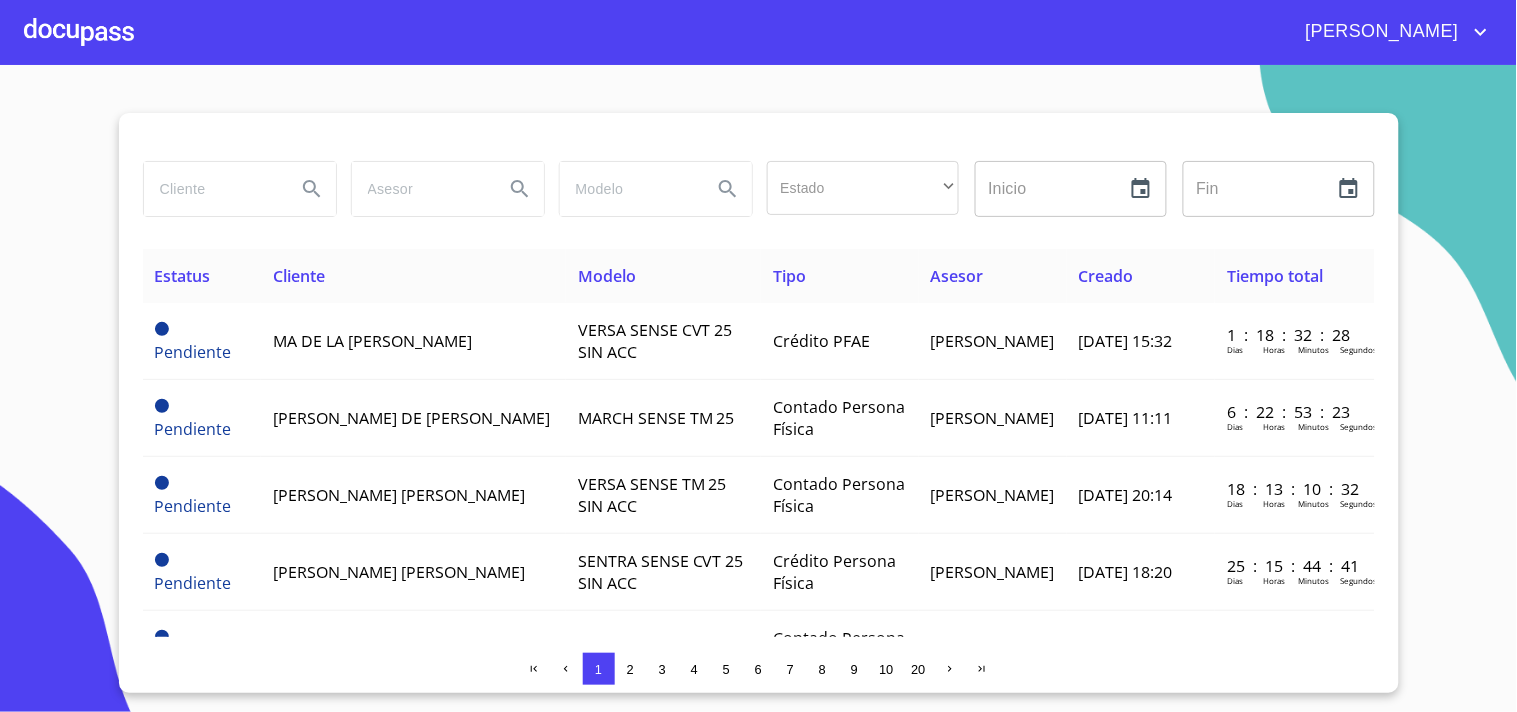 click at bounding box center [212, 189] 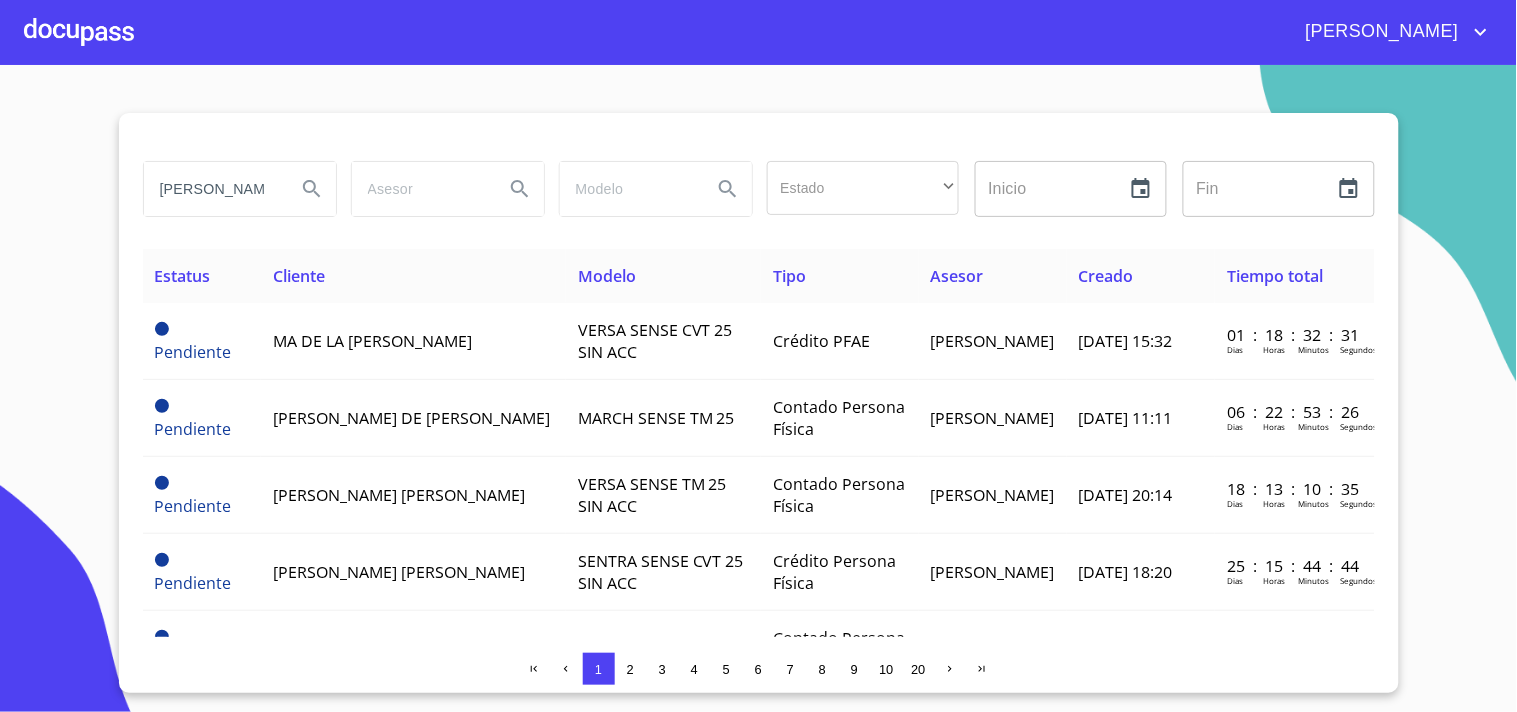 click 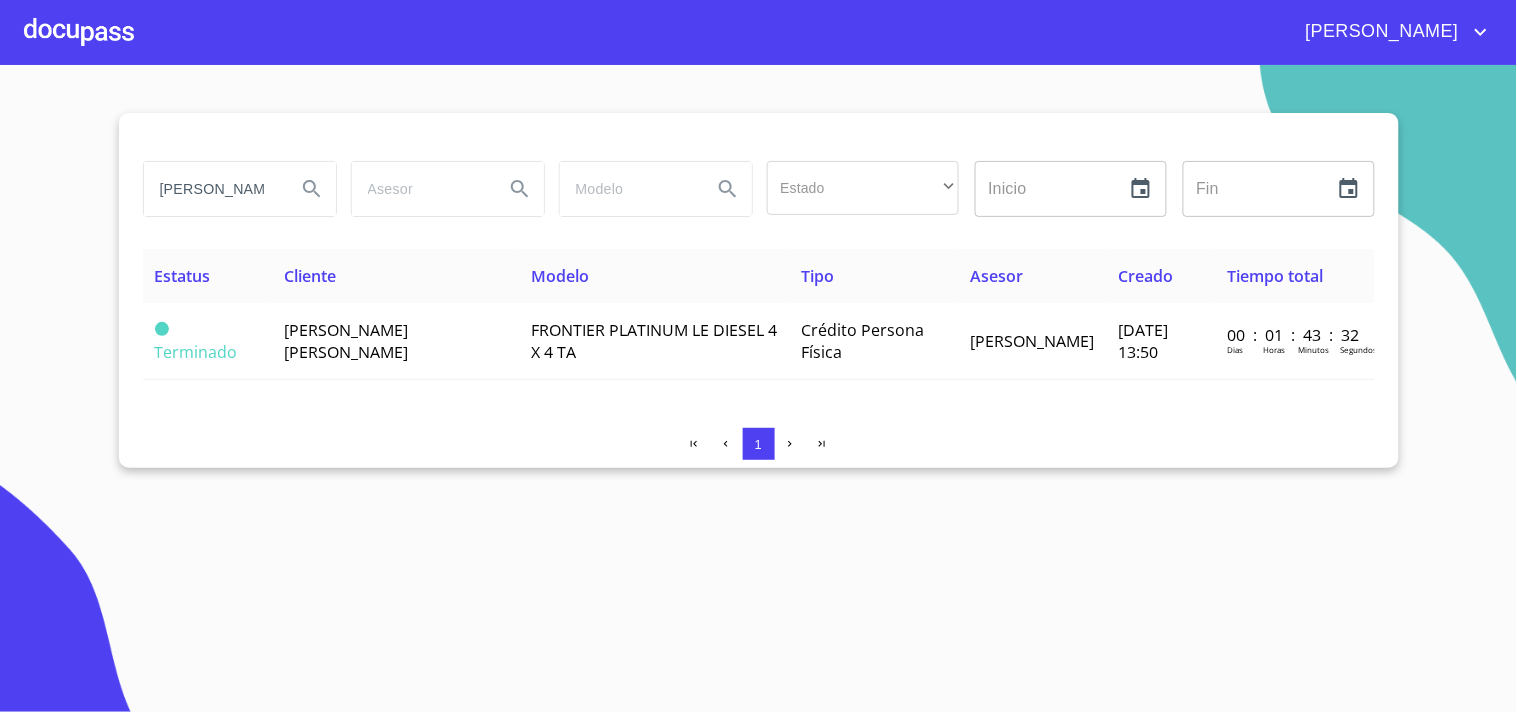 click on "[PERSON_NAME]" at bounding box center [212, 189] 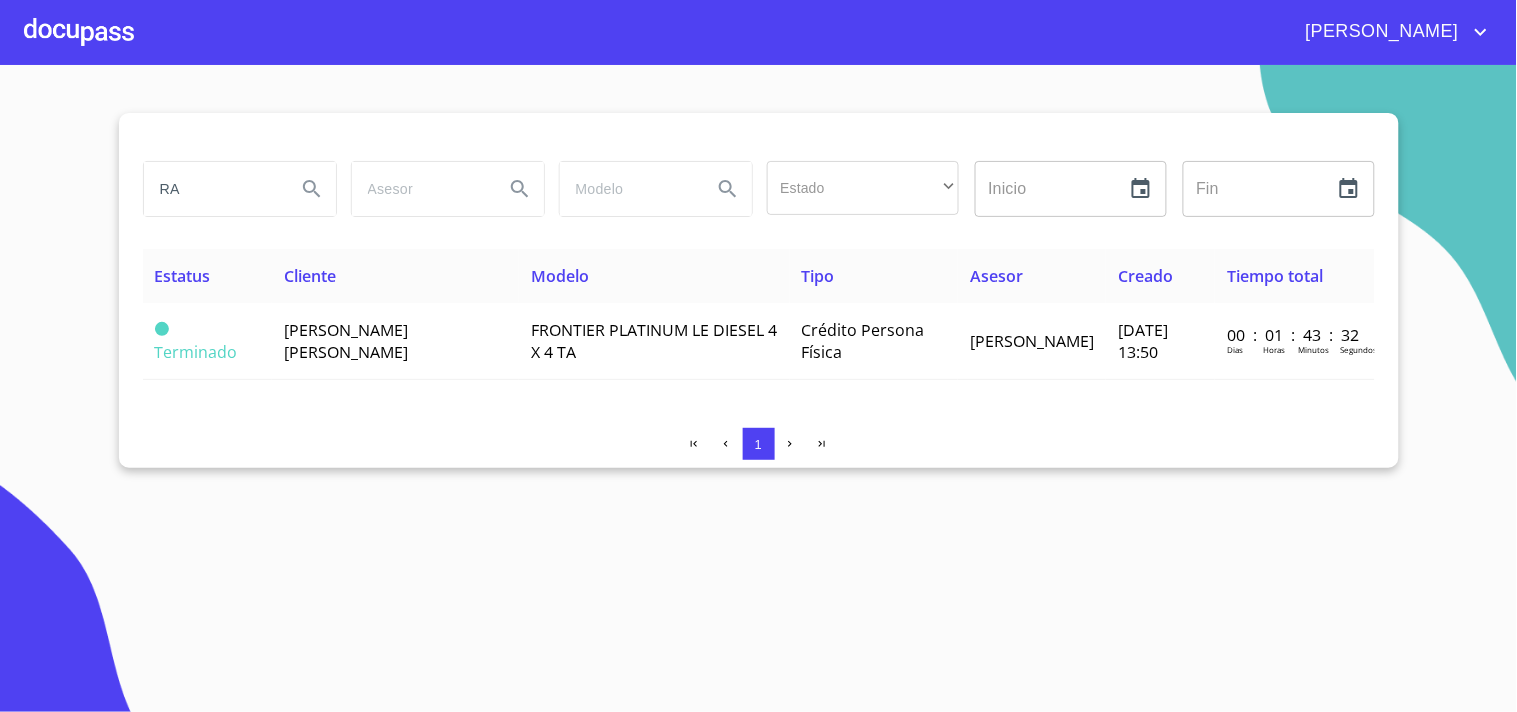 type on "R" 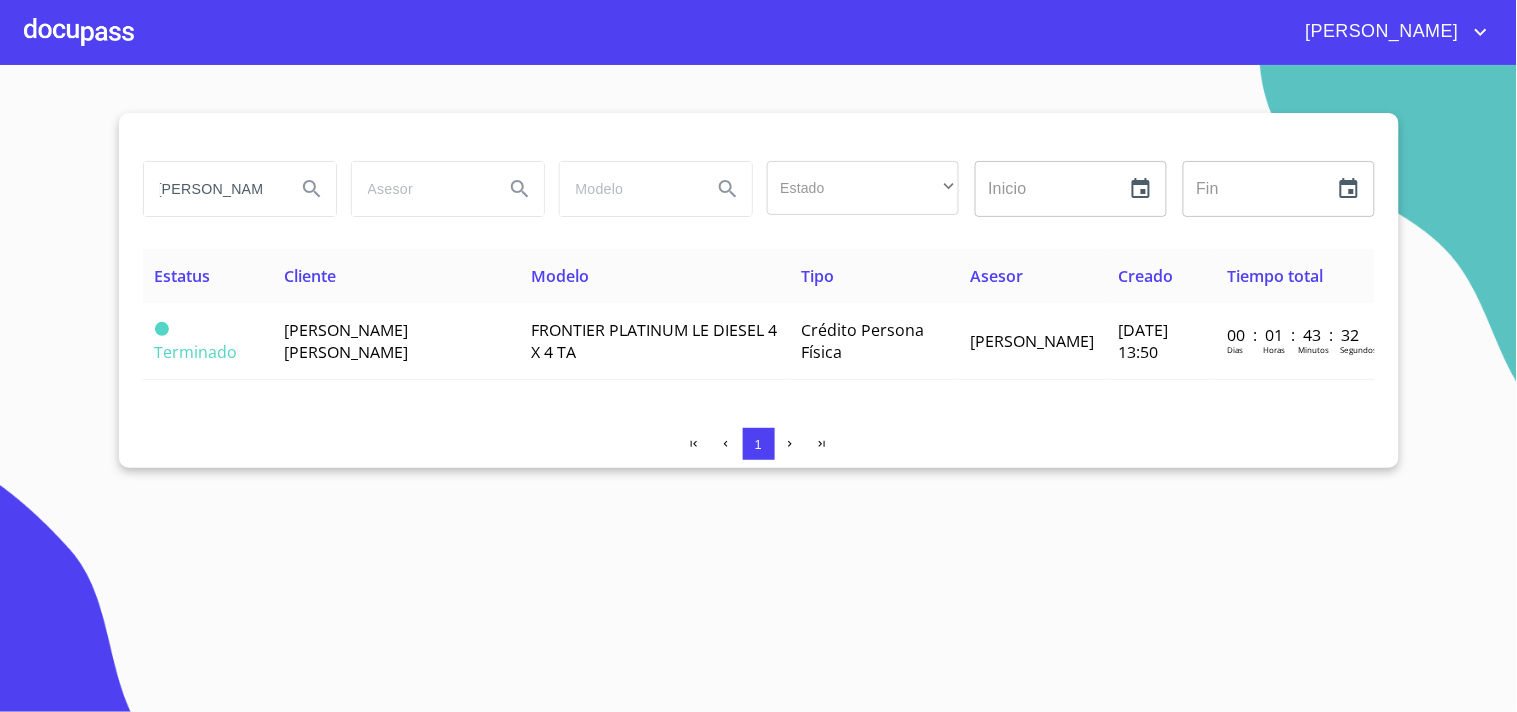scroll, scrollTop: 0, scrollLeft: 15, axis: horizontal 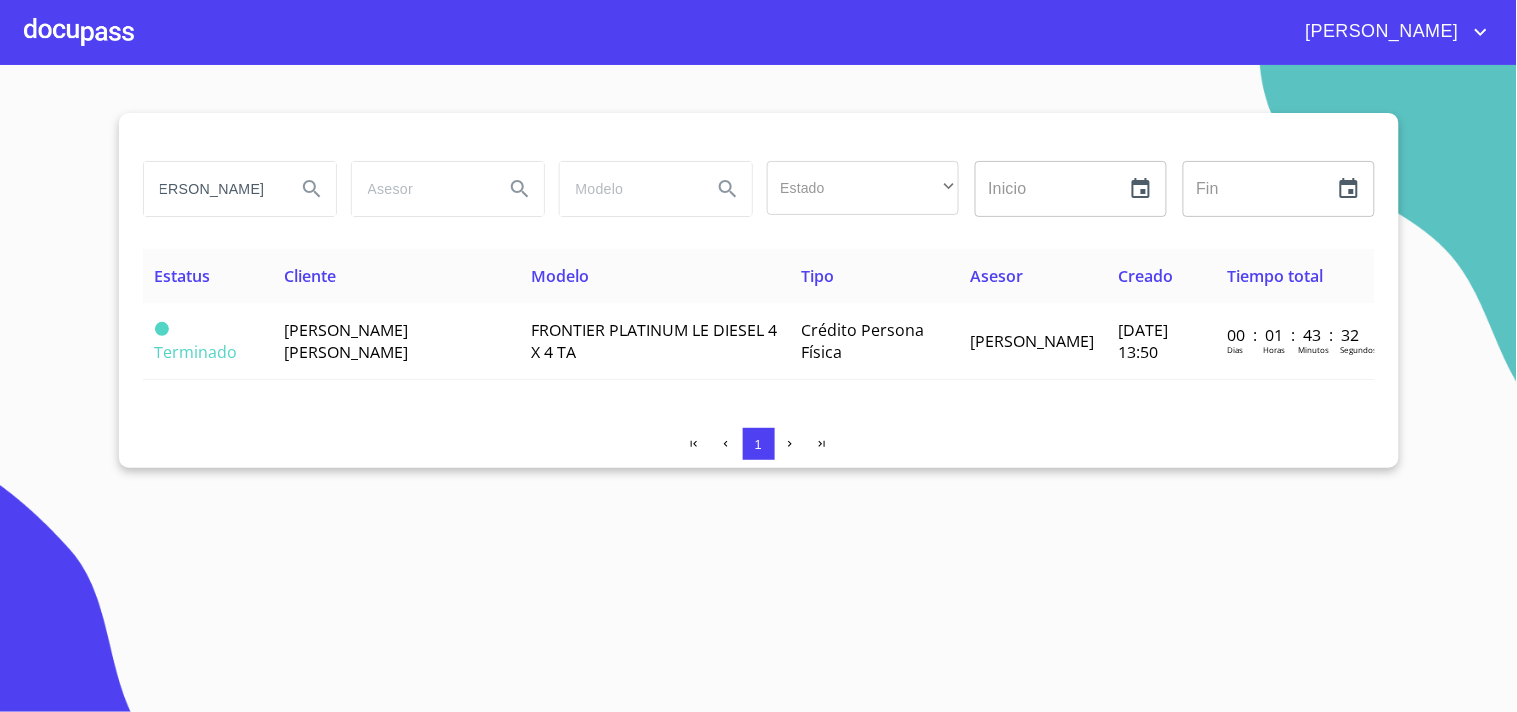 type on "[PERSON_NAME]" 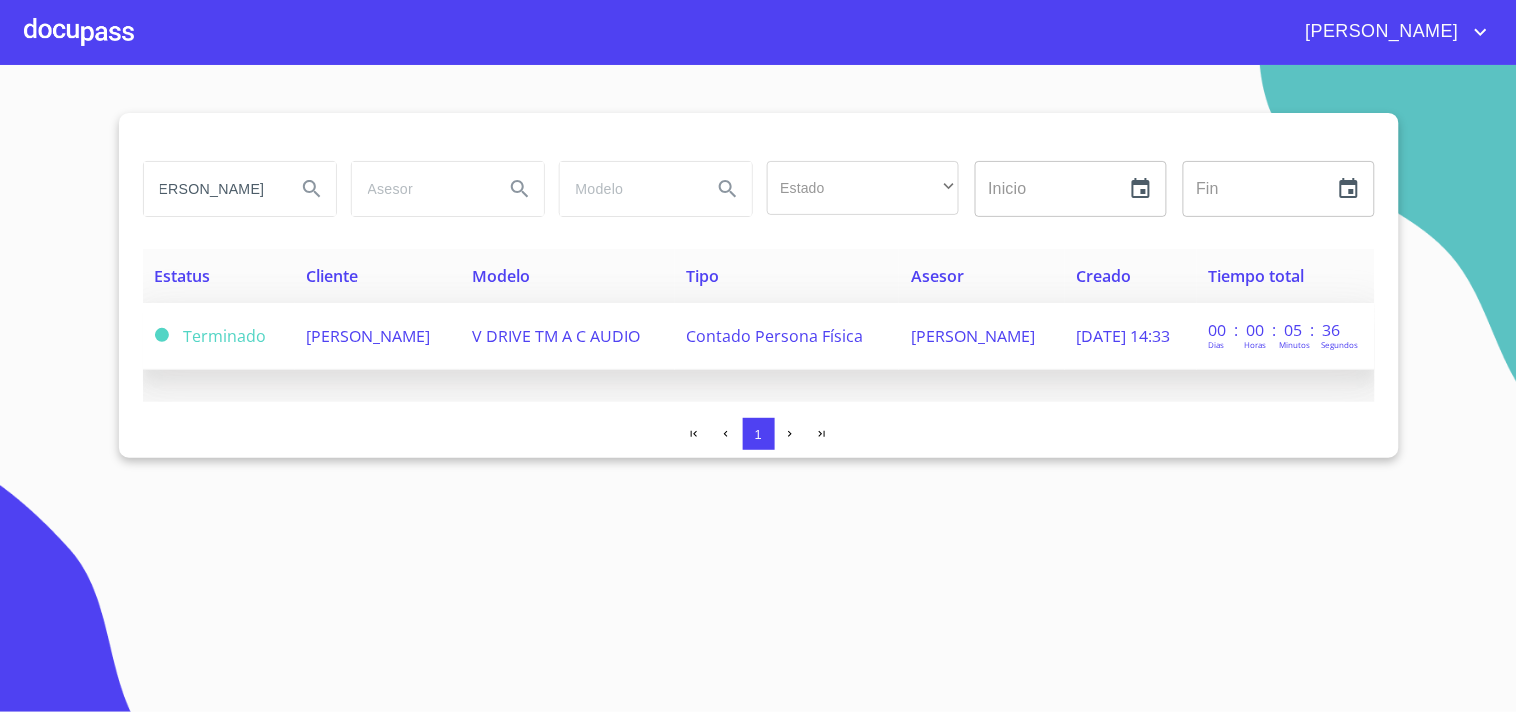 scroll, scrollTop: 0, scrollLeft: 0, axis: both 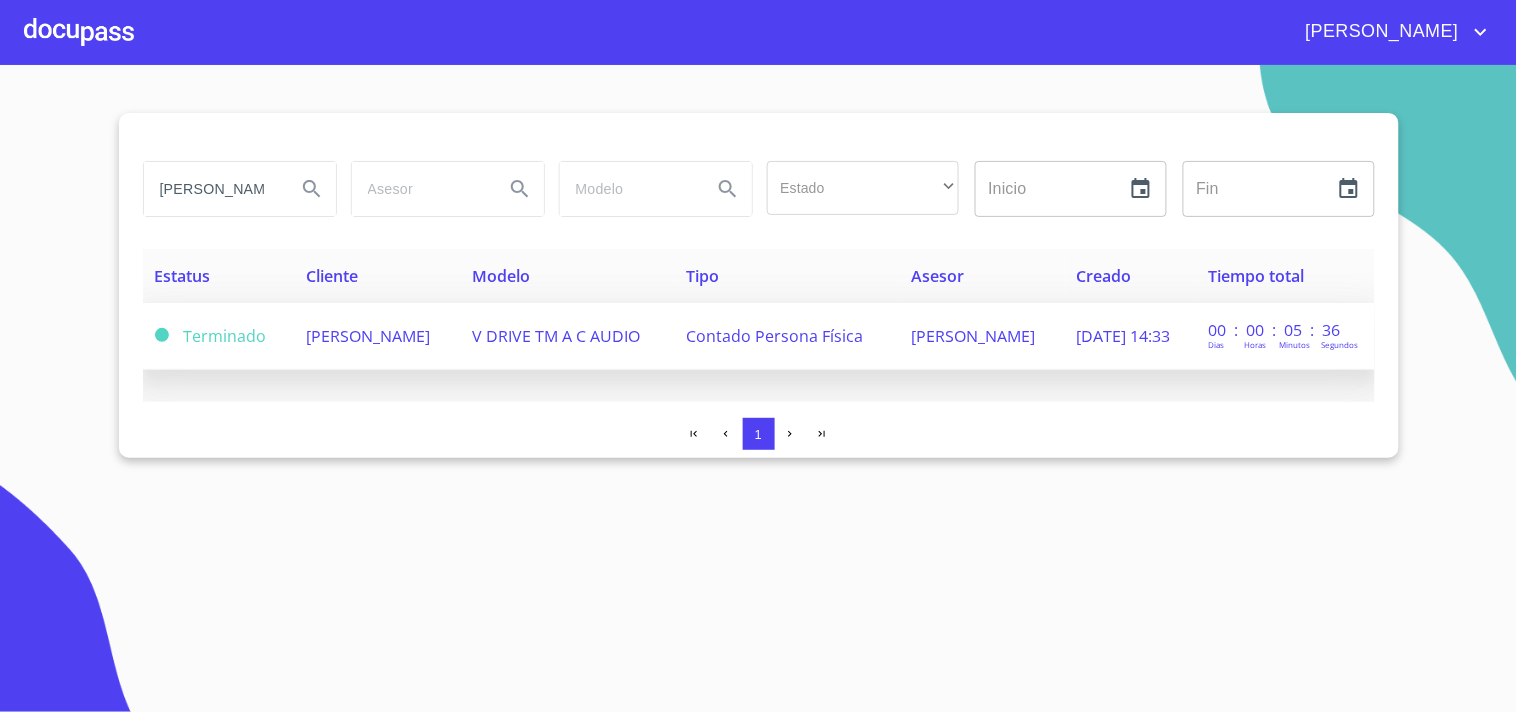 click on "[PERSON_NAME]" at bounding box center (369, 336) 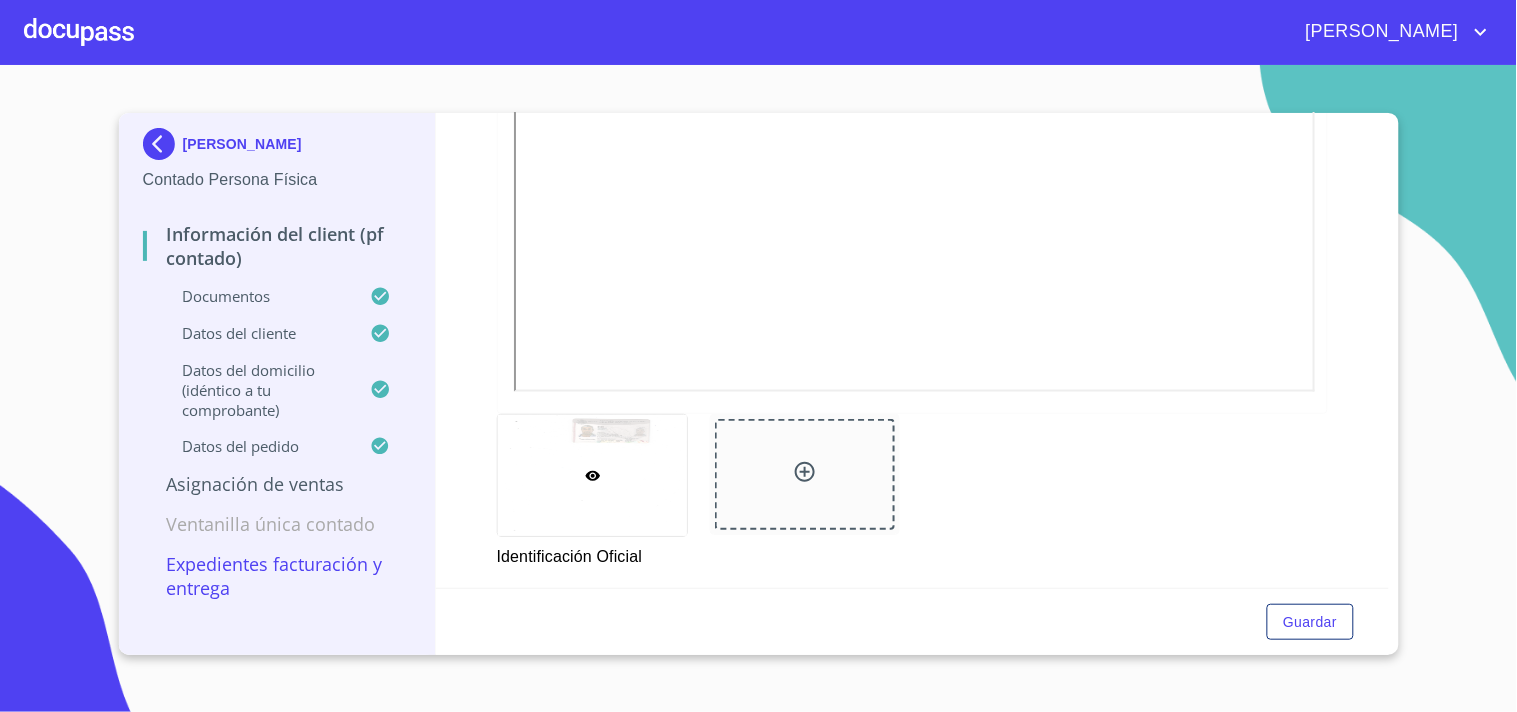 scroll, scrollTop: 314, scrollLeft: 0, axis: vertical 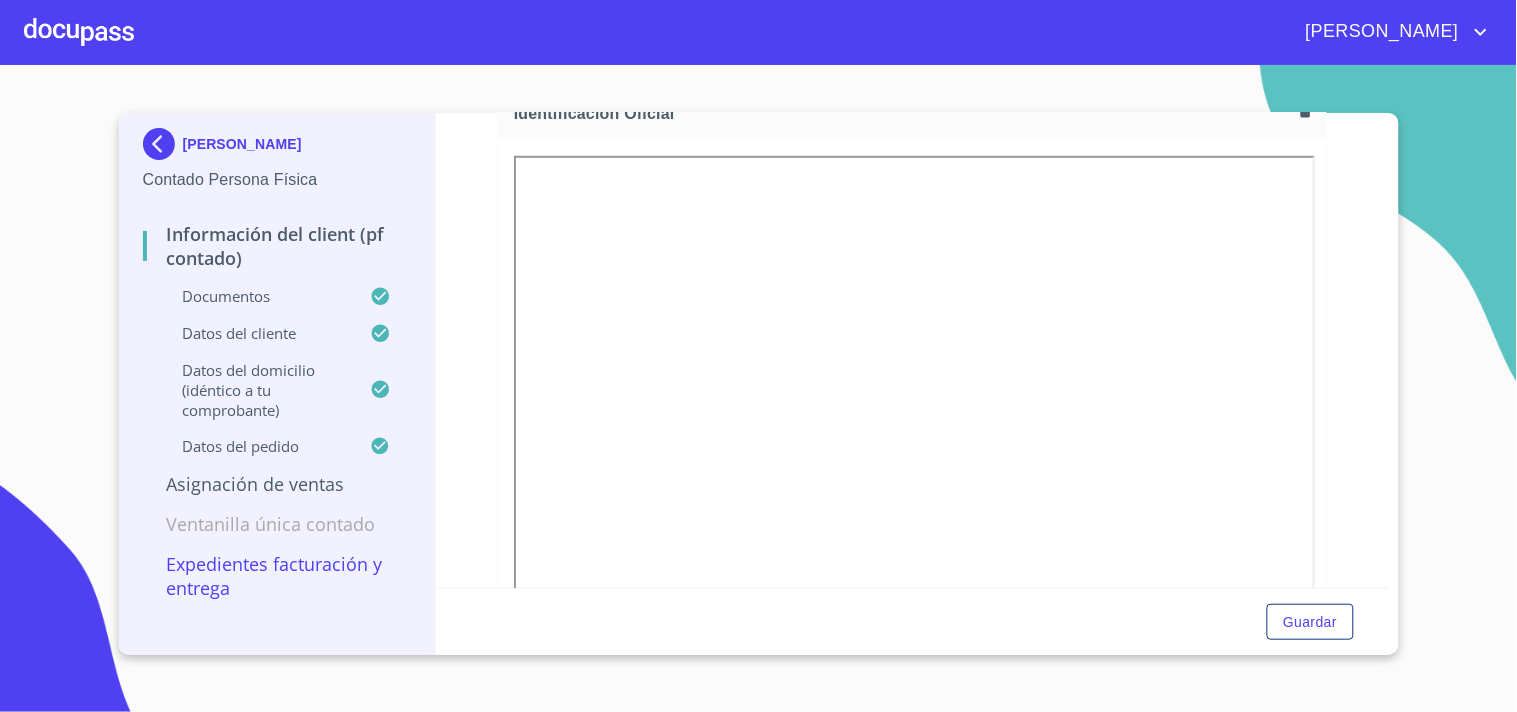 click at bounding box center (163, 144) 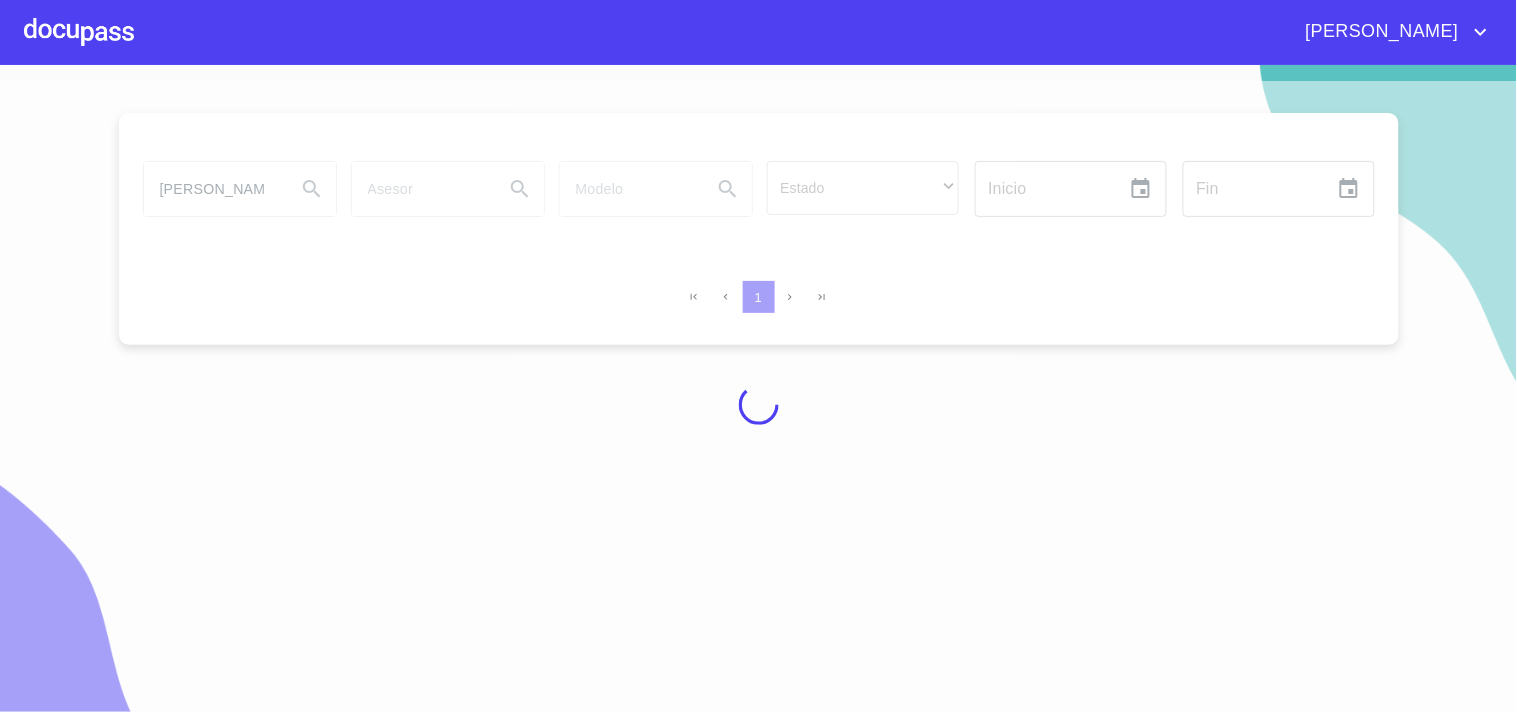 click at bounding box center [758, 404] 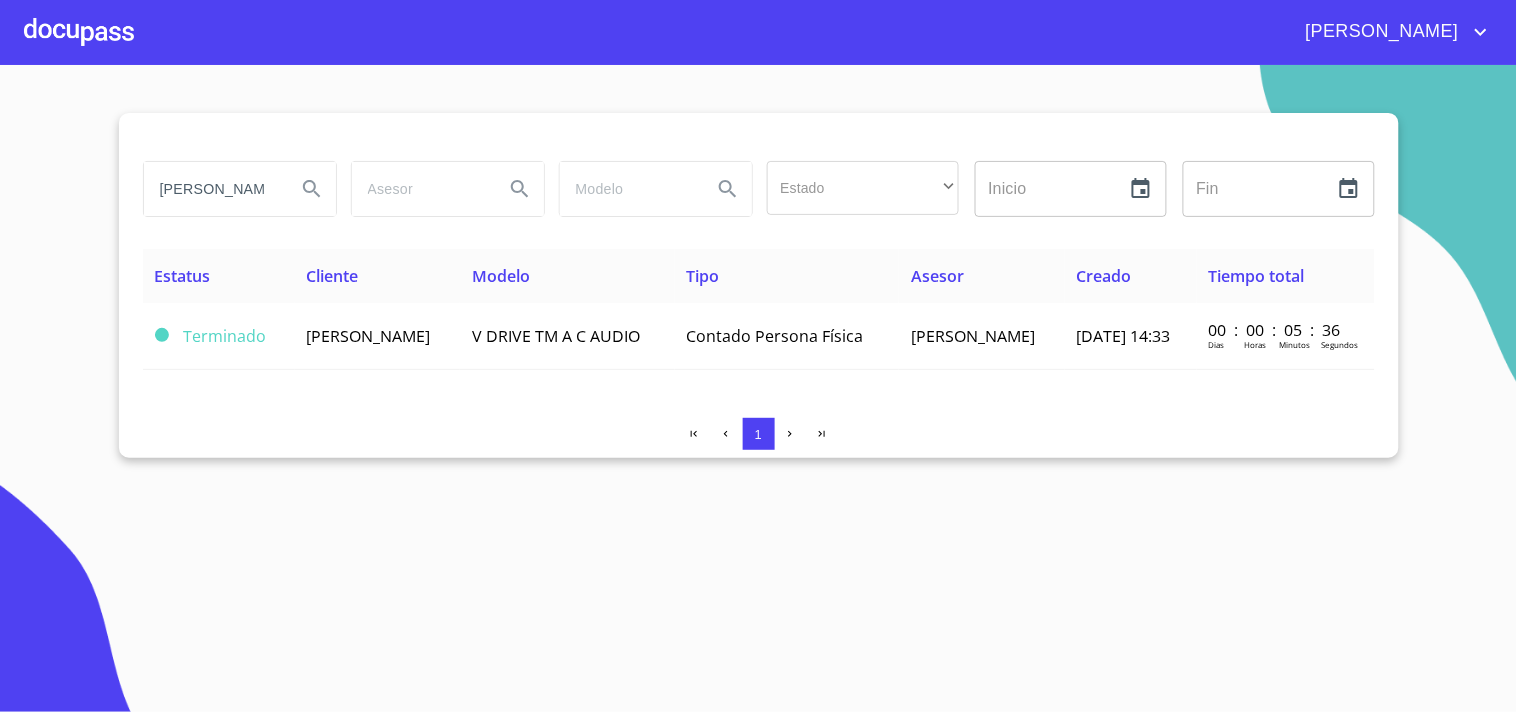 click on "[PERSON_NAME]" at bounding box center (240, 189) 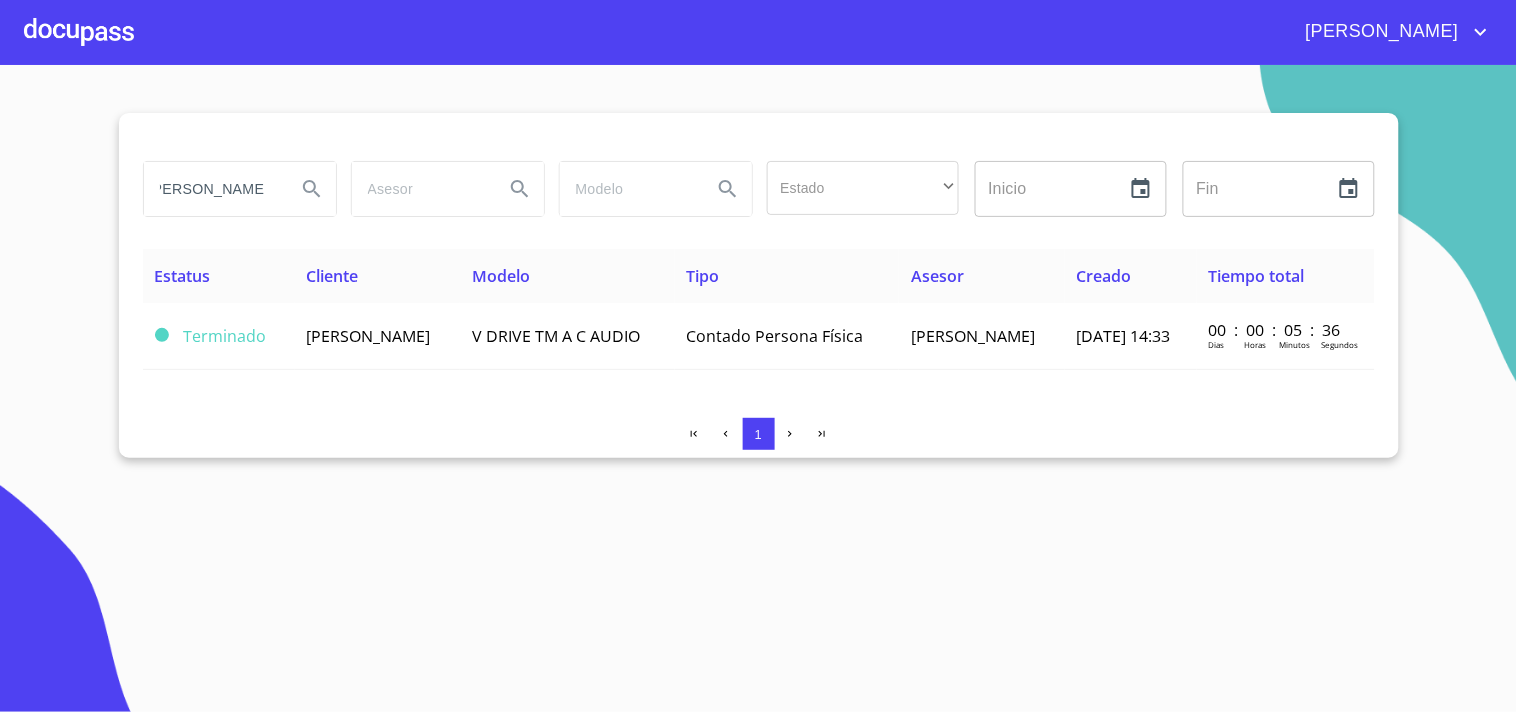 scroll, scrollTop: 0, scrollLeft: 0, axis: both 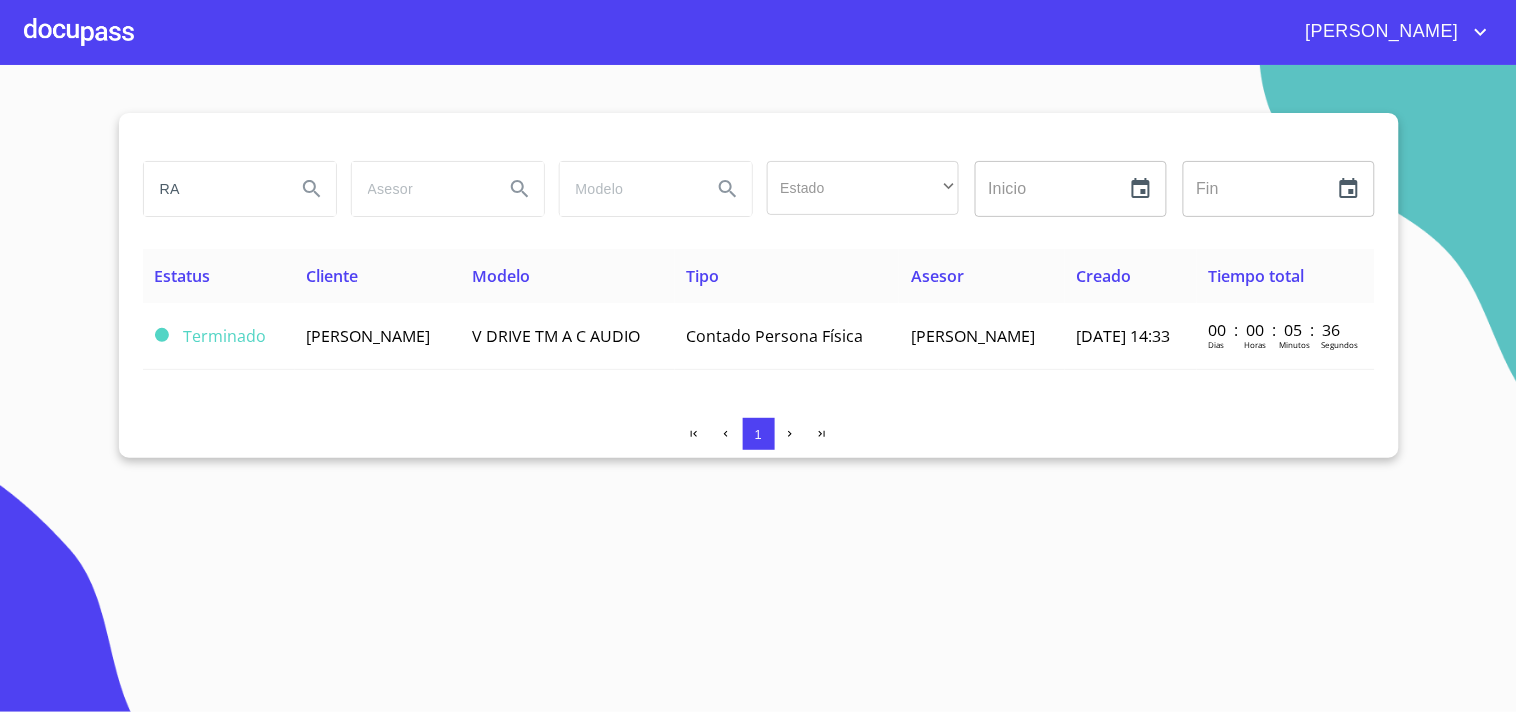 type on "R" 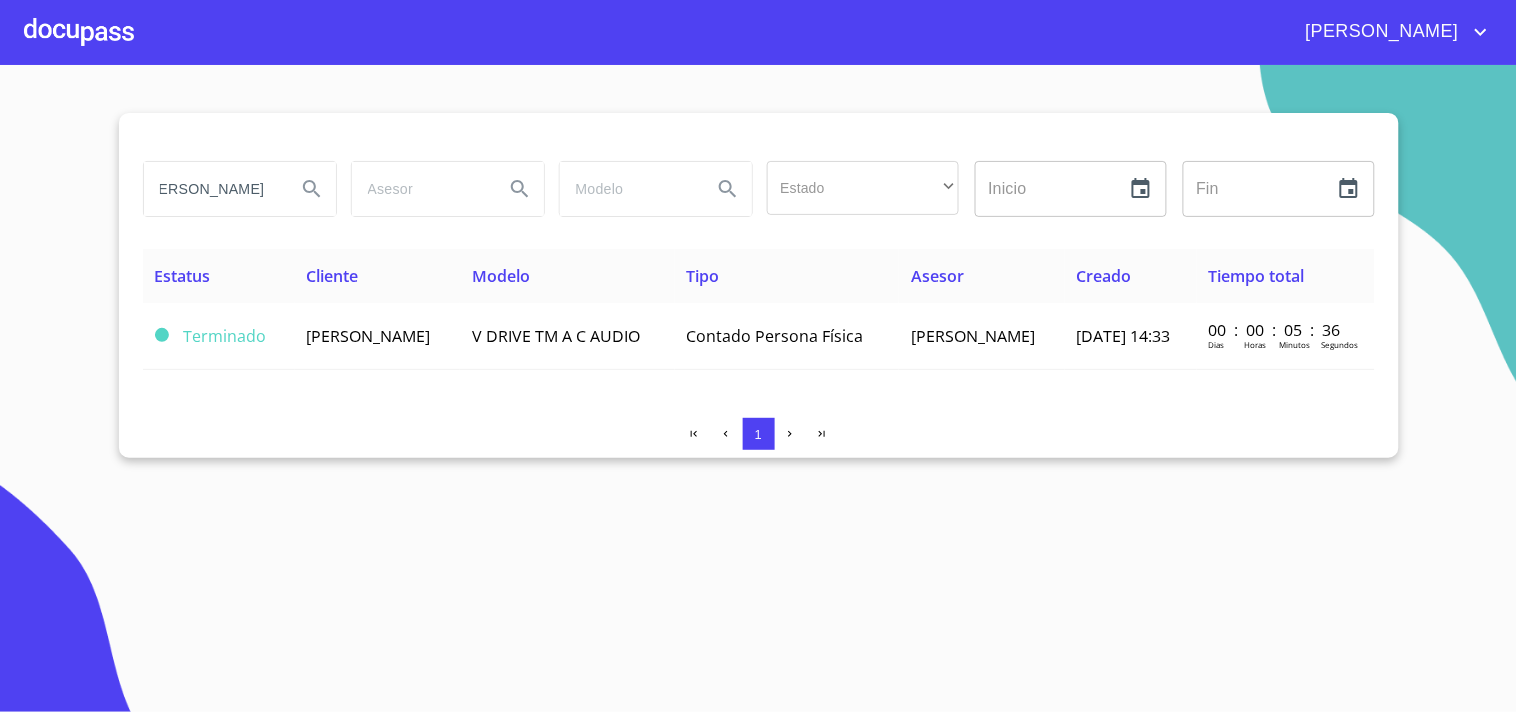 scroll, scrollTop: 0, scrollLeft: 20, axis: horizontal 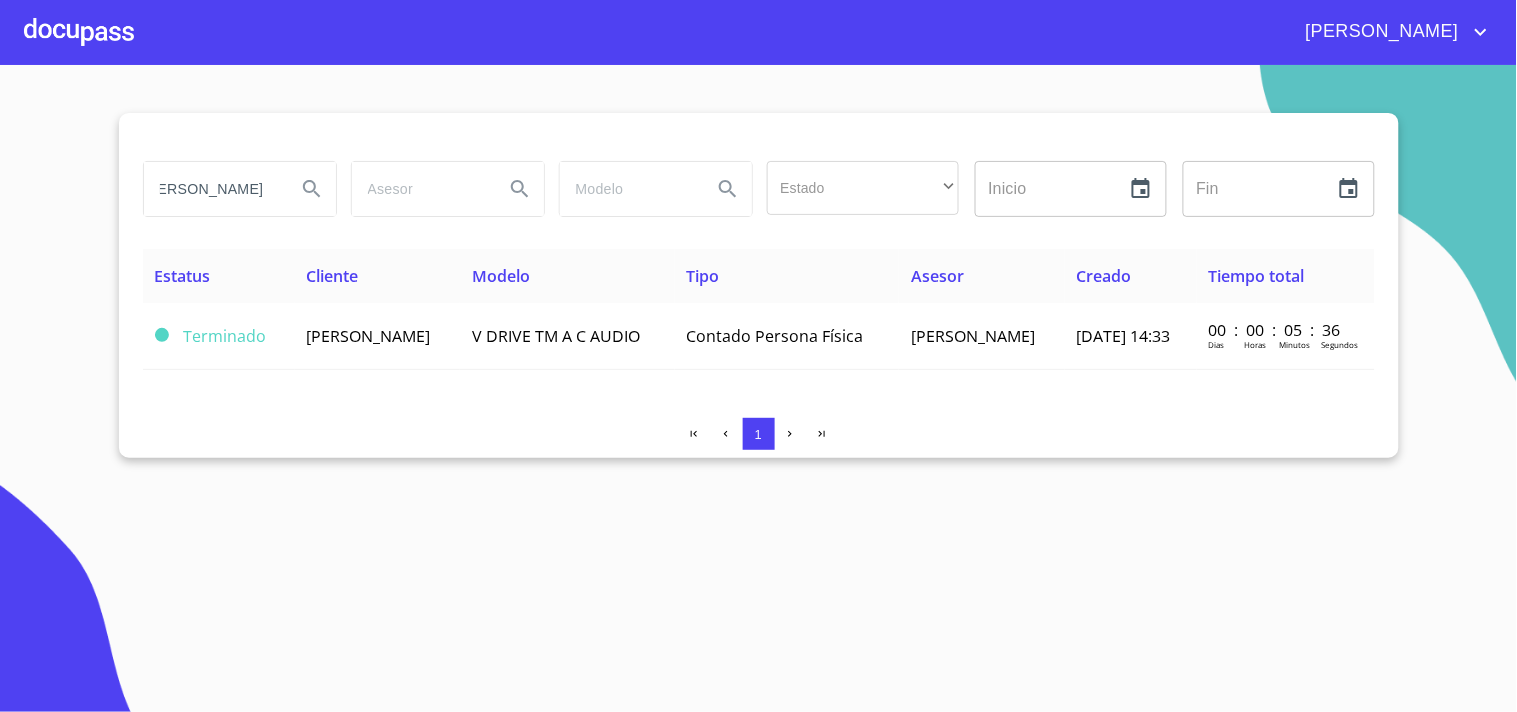type on "[PERSON_NAME]" 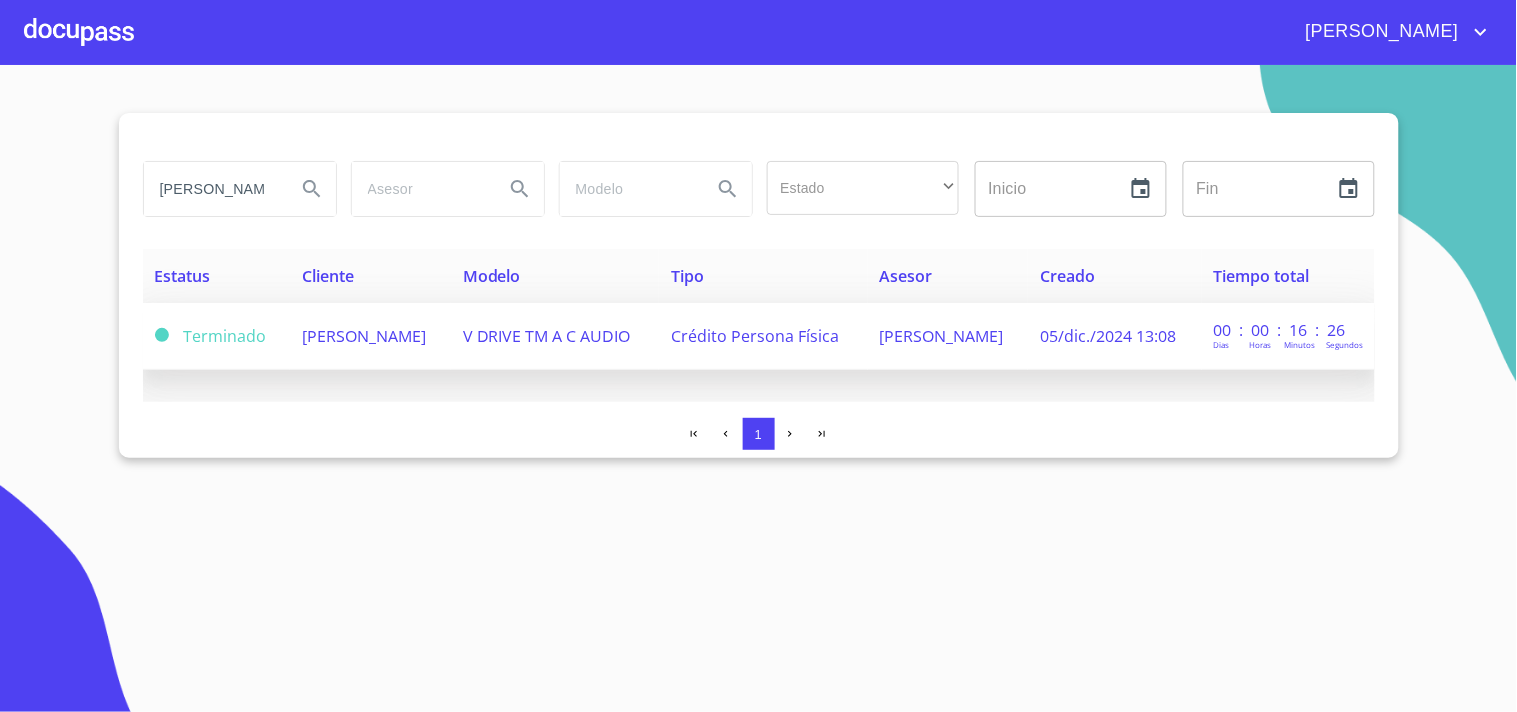 click on "[PERSON_NAME]" at bounding box center [364, 336] 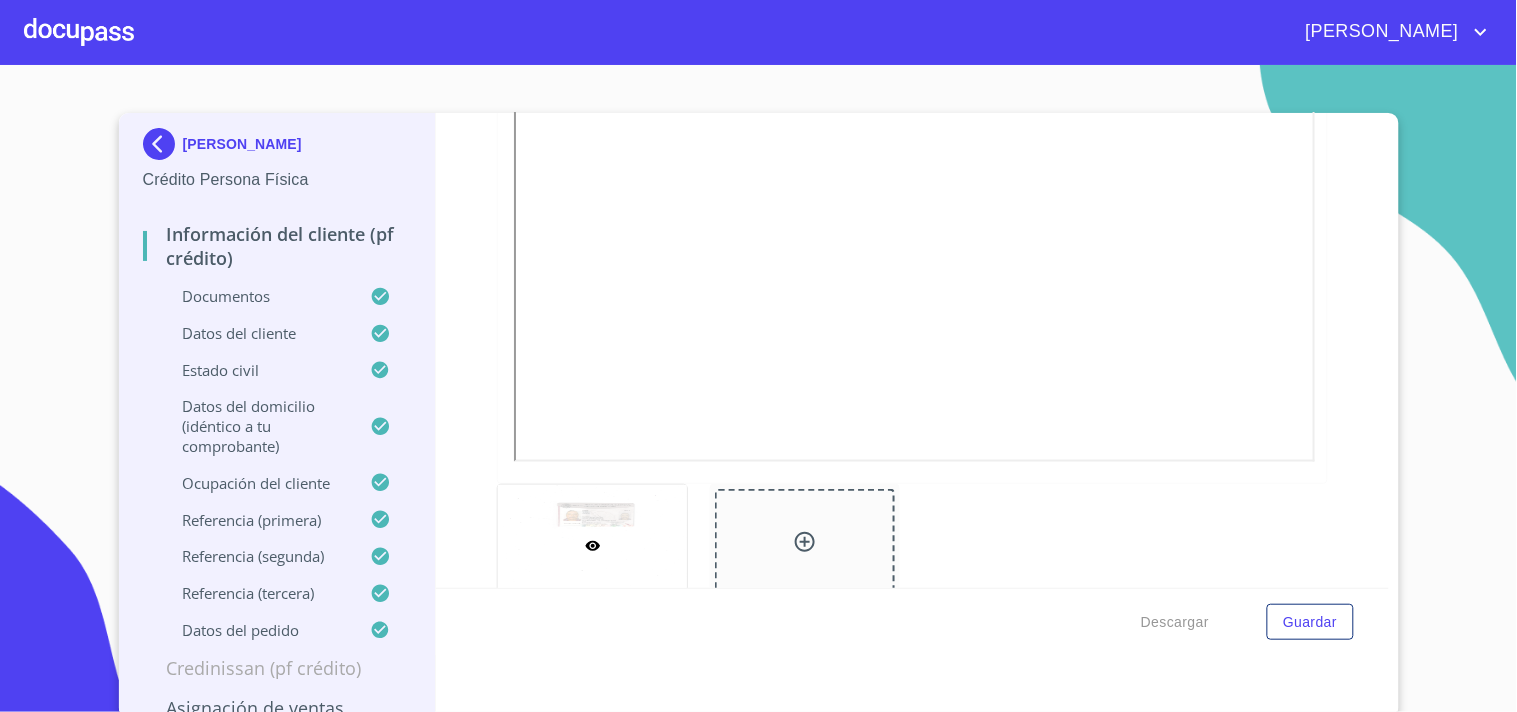 scroll, scrollTop: 595, scrollLeft: 0, axis: vertical 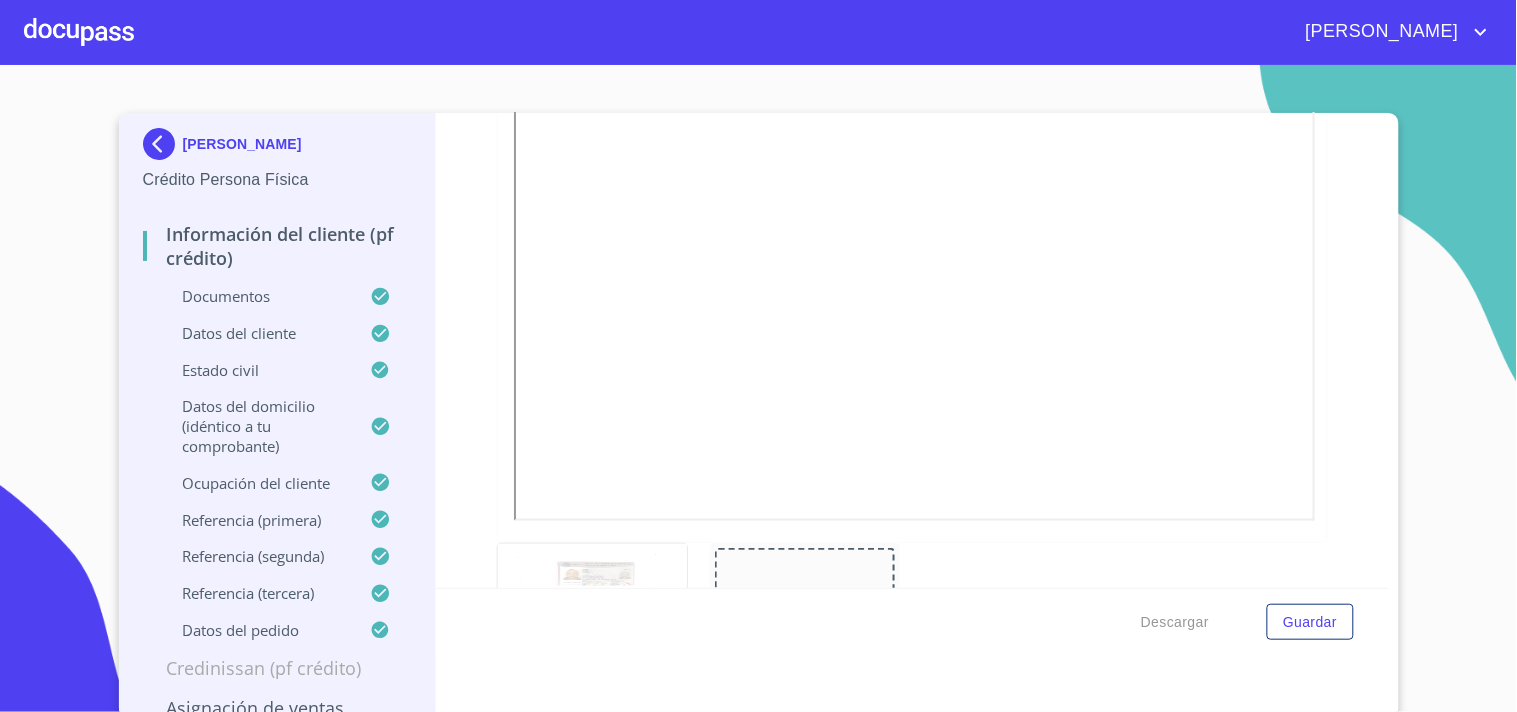 click 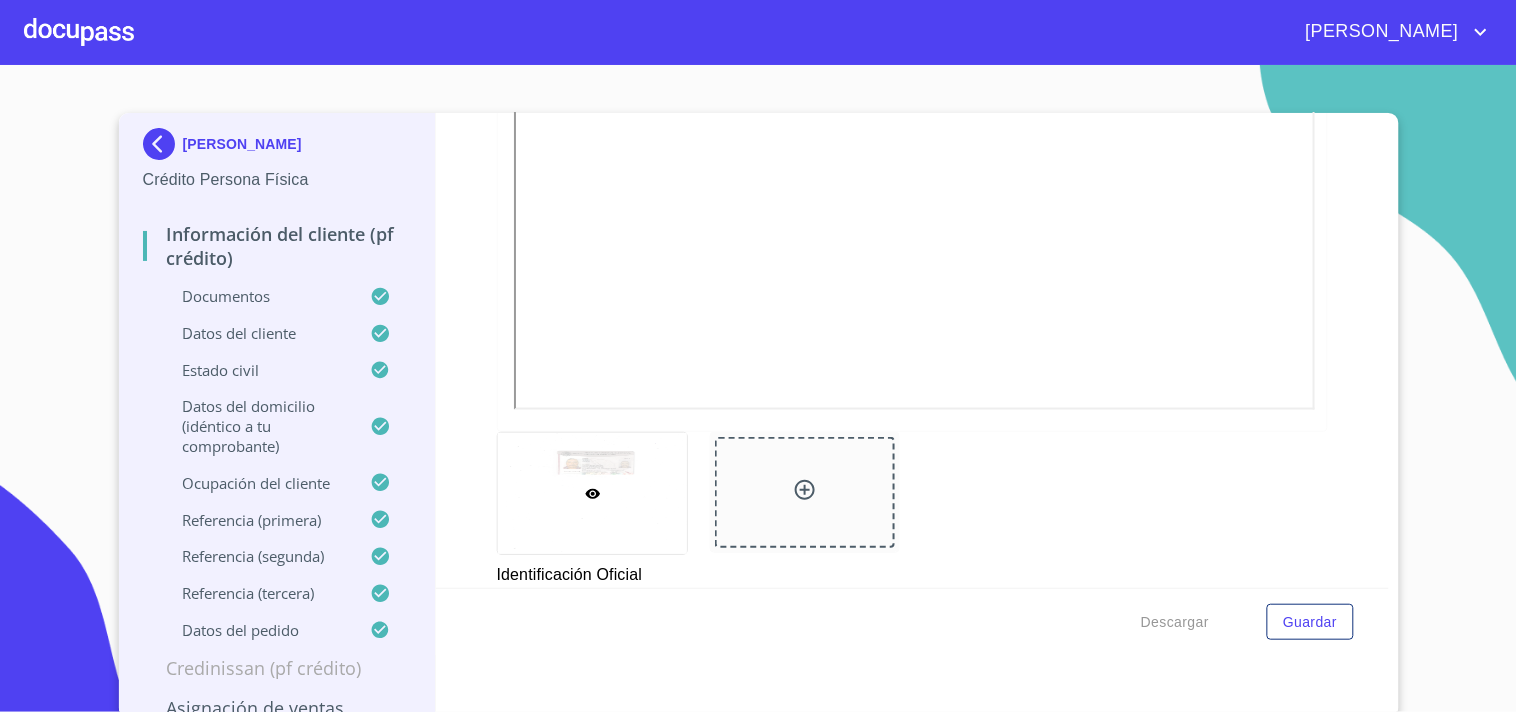 click on "[PERSON_NAME] Crédito Persona Física Información del cliente (PF crédito) Documentos Datos del cliente Estado Civil Datos del domicilio (idéntico a tu comprobante) Ocupación del Cliente Referencia (primera) Referencia (segunda) Referencia (tercera) Datos del pedido Credinissan (PF crédito) Asignación de Ventas Ventanilla única" at bounding box center (278, 415) 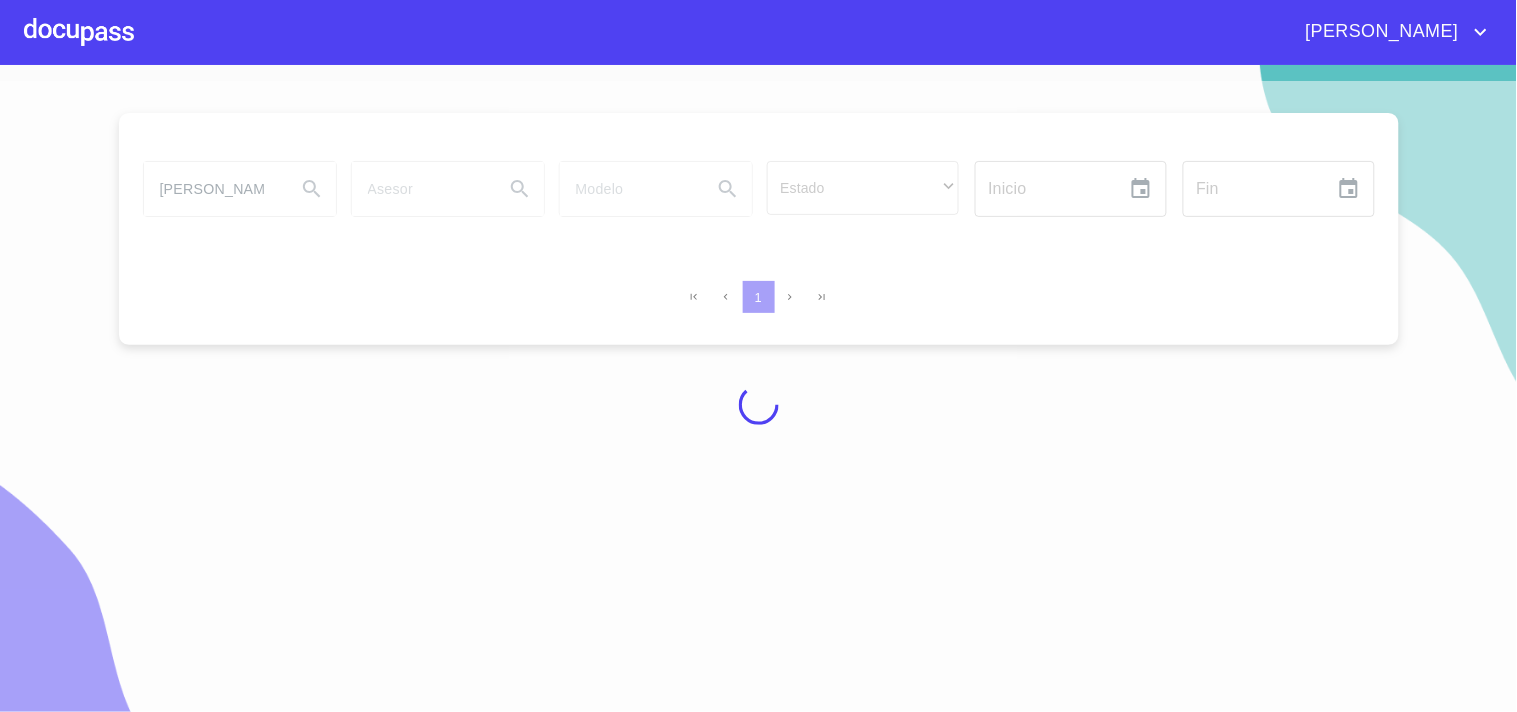 click at bounding box center [79, 32] 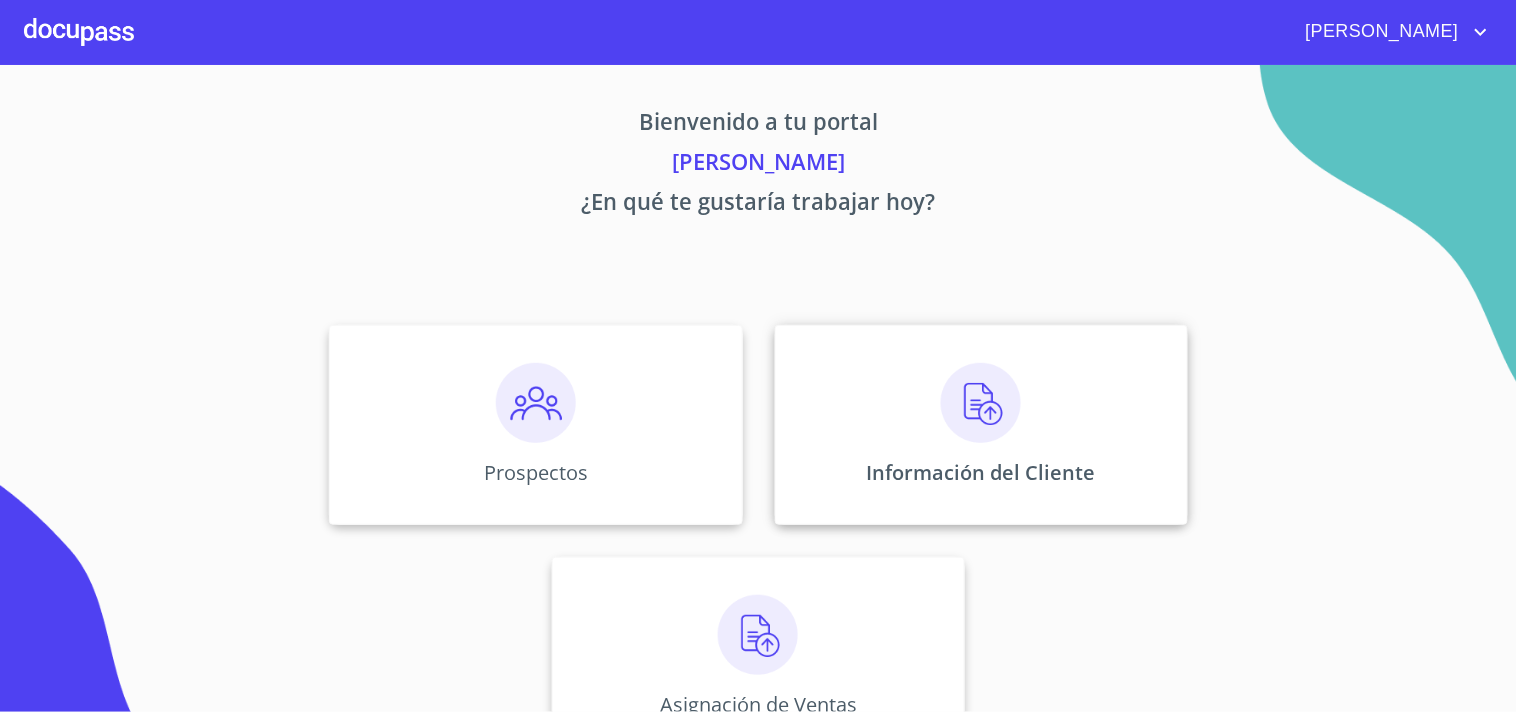 click on "Información del Cliente" at bounding box center (981, 425) 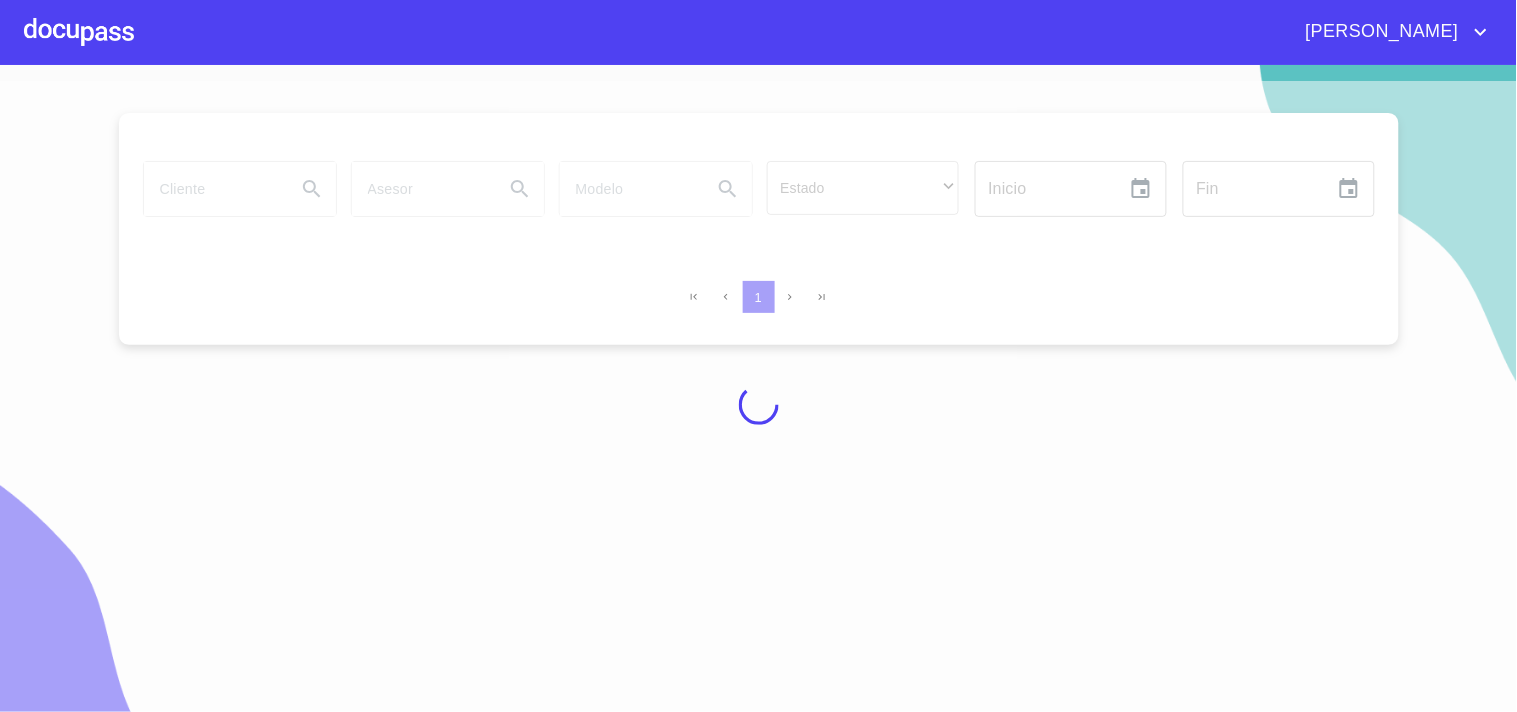 click at bounding box center (758, 404) 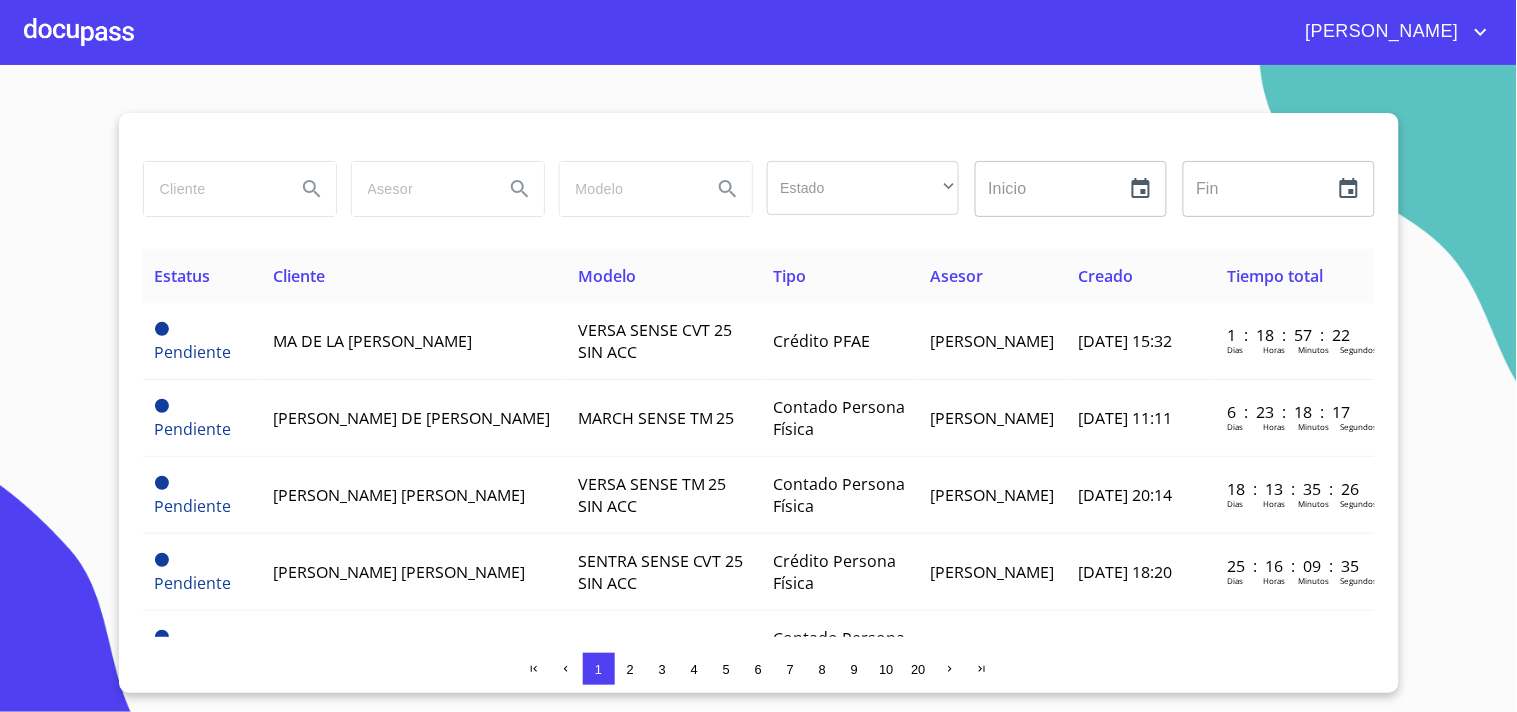 click at bounding box center (212, 189) 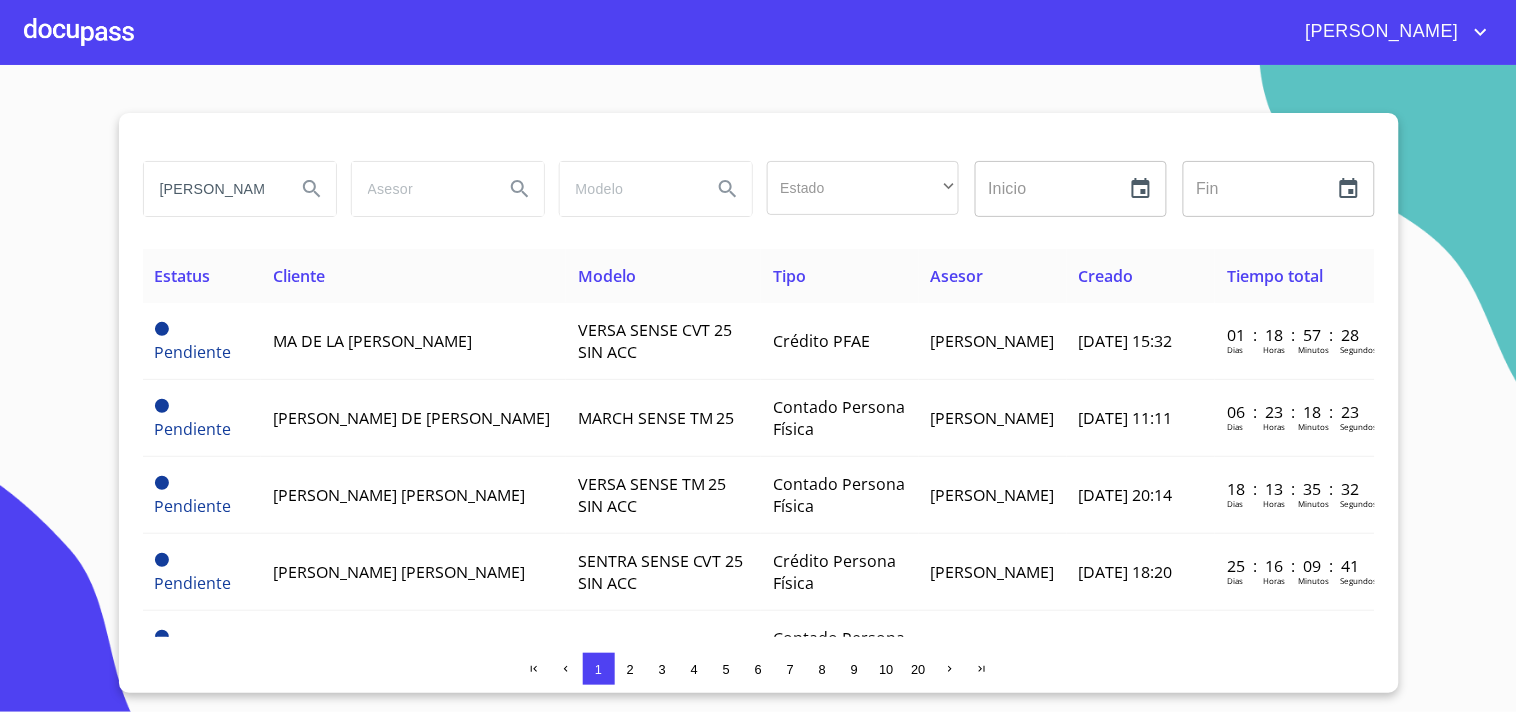 type on "[PERSON_NAME]" 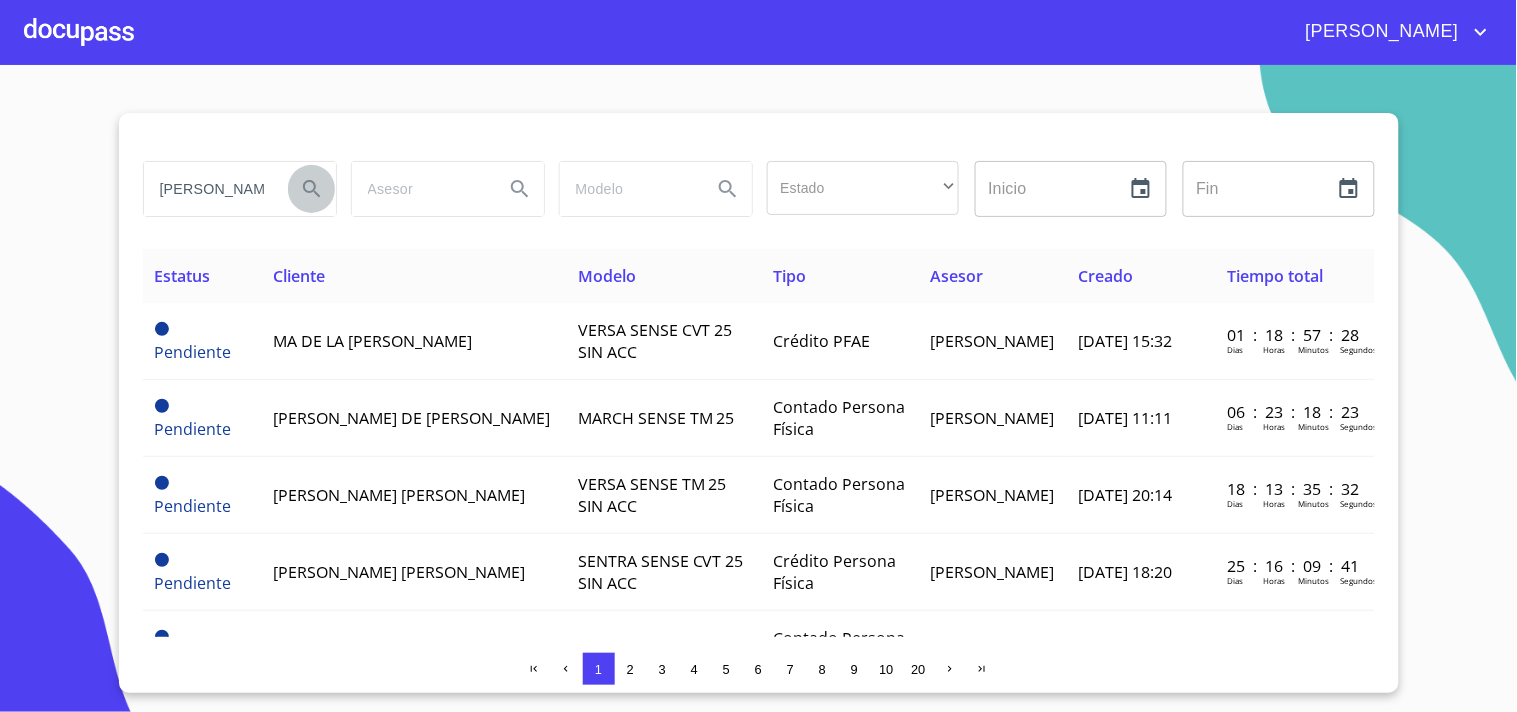 click 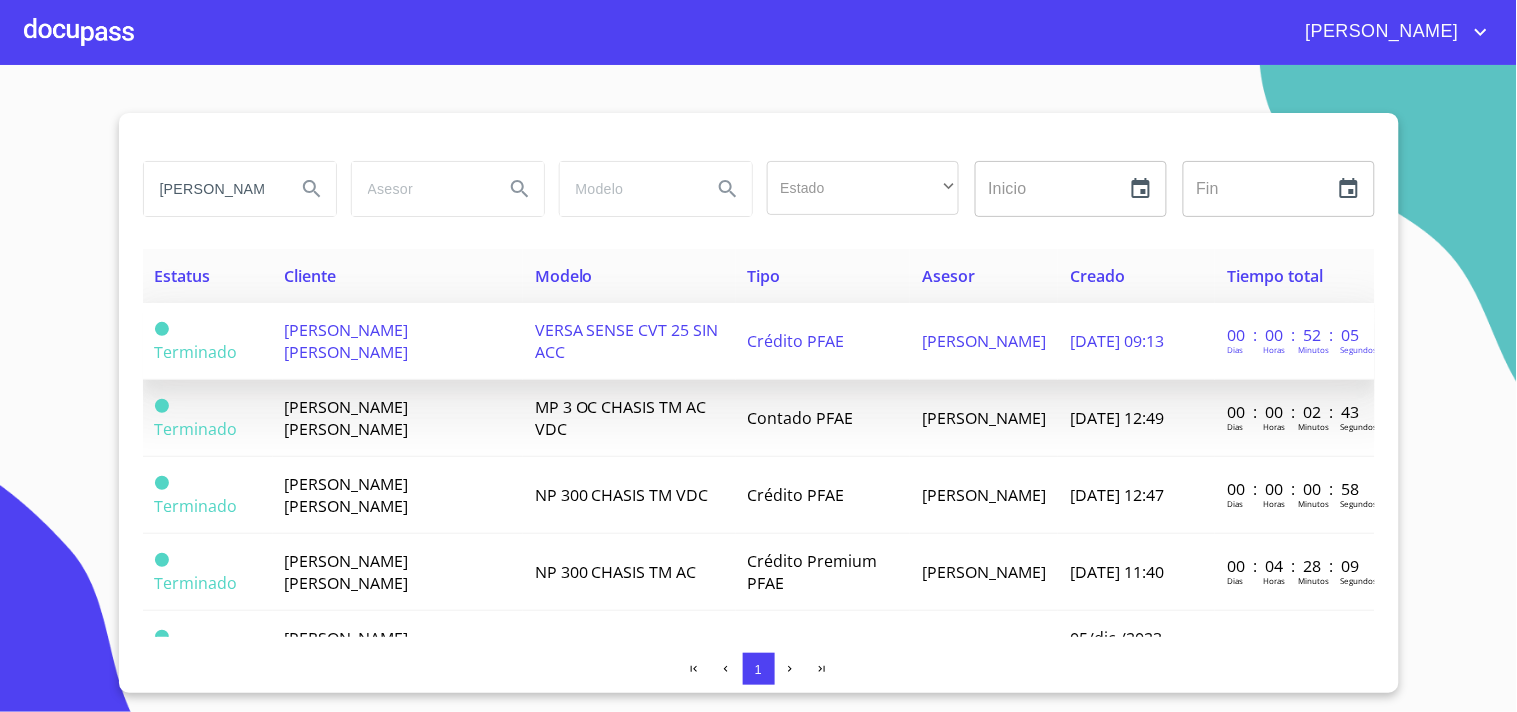 click on "[PERSON_NAME]  [PERSON_NAME]" at bounding box center [347, 341] 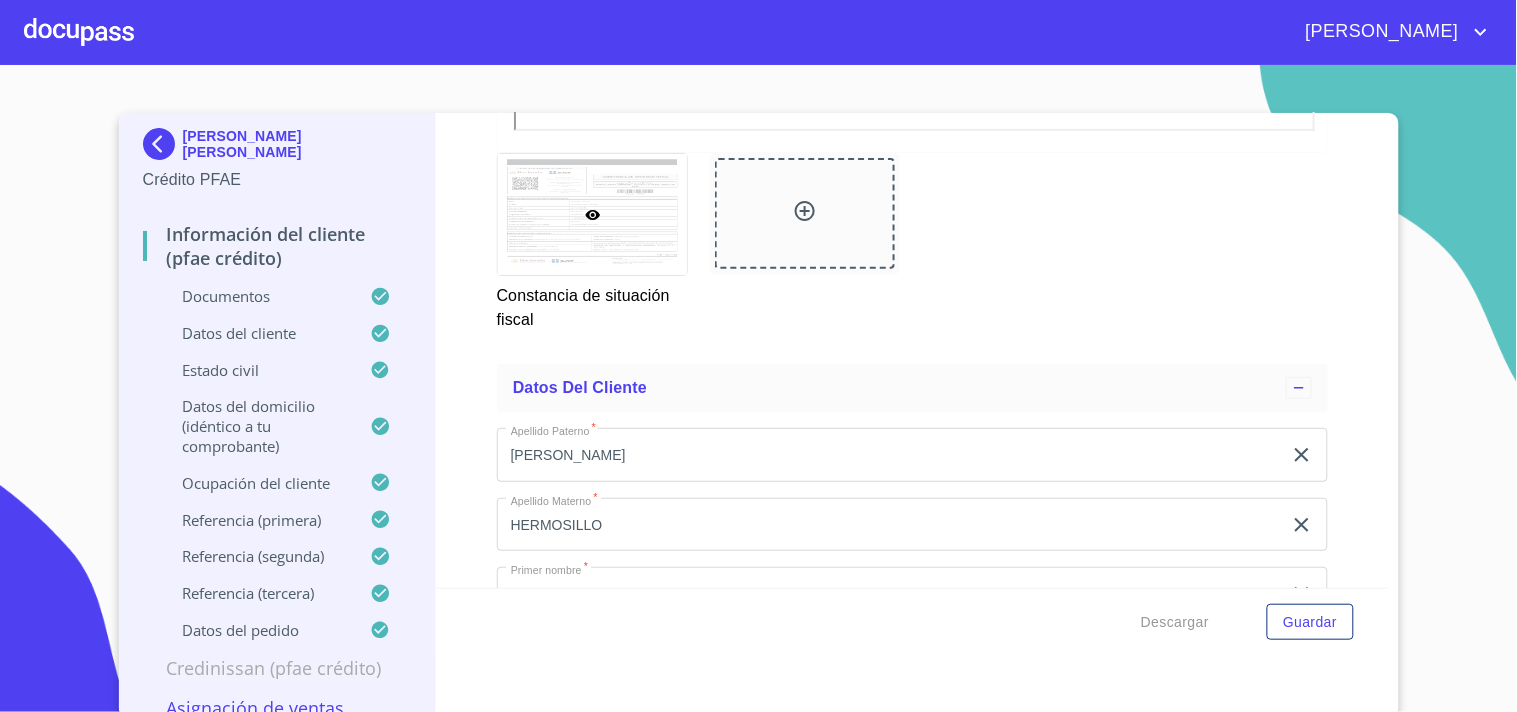 scroll, scrollTop: 6185, scrollLeft: 0, axis: vertical 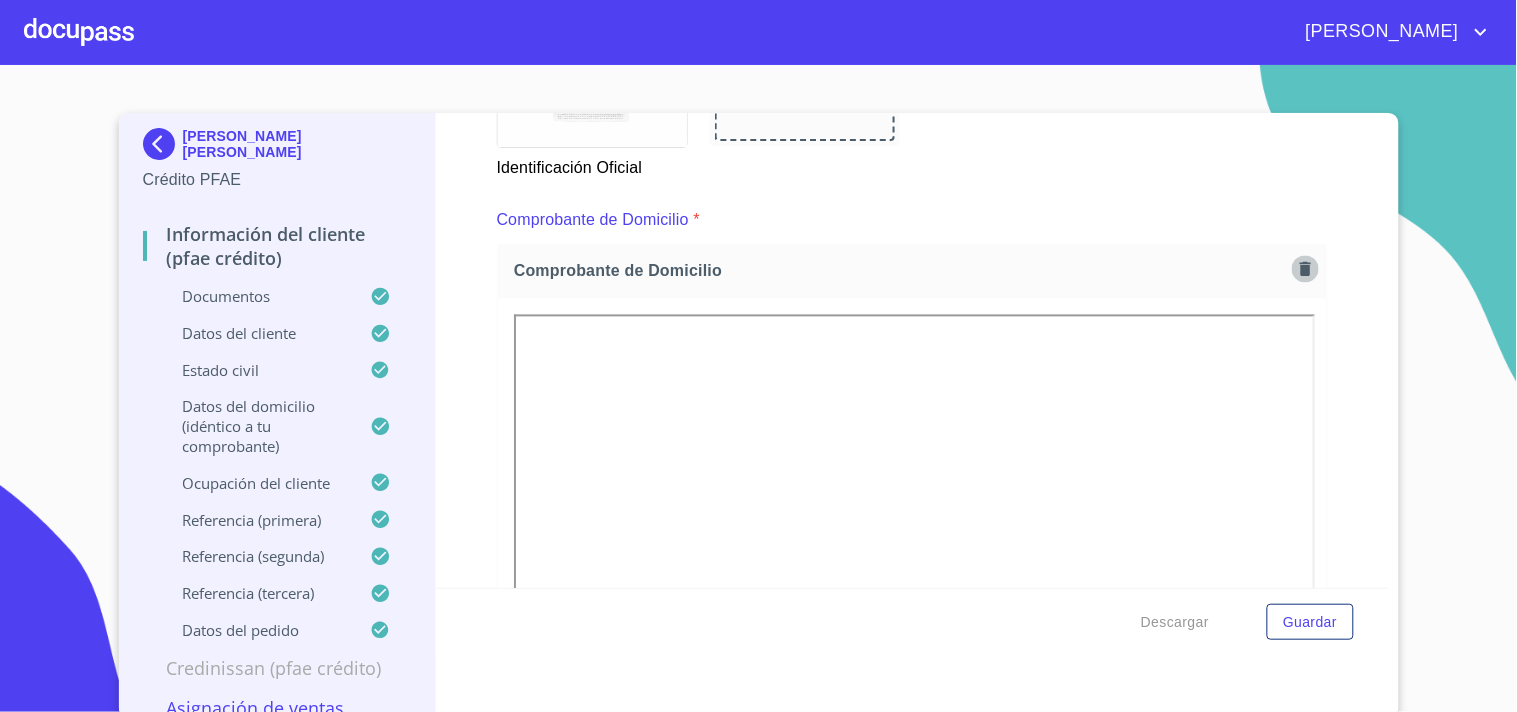 click 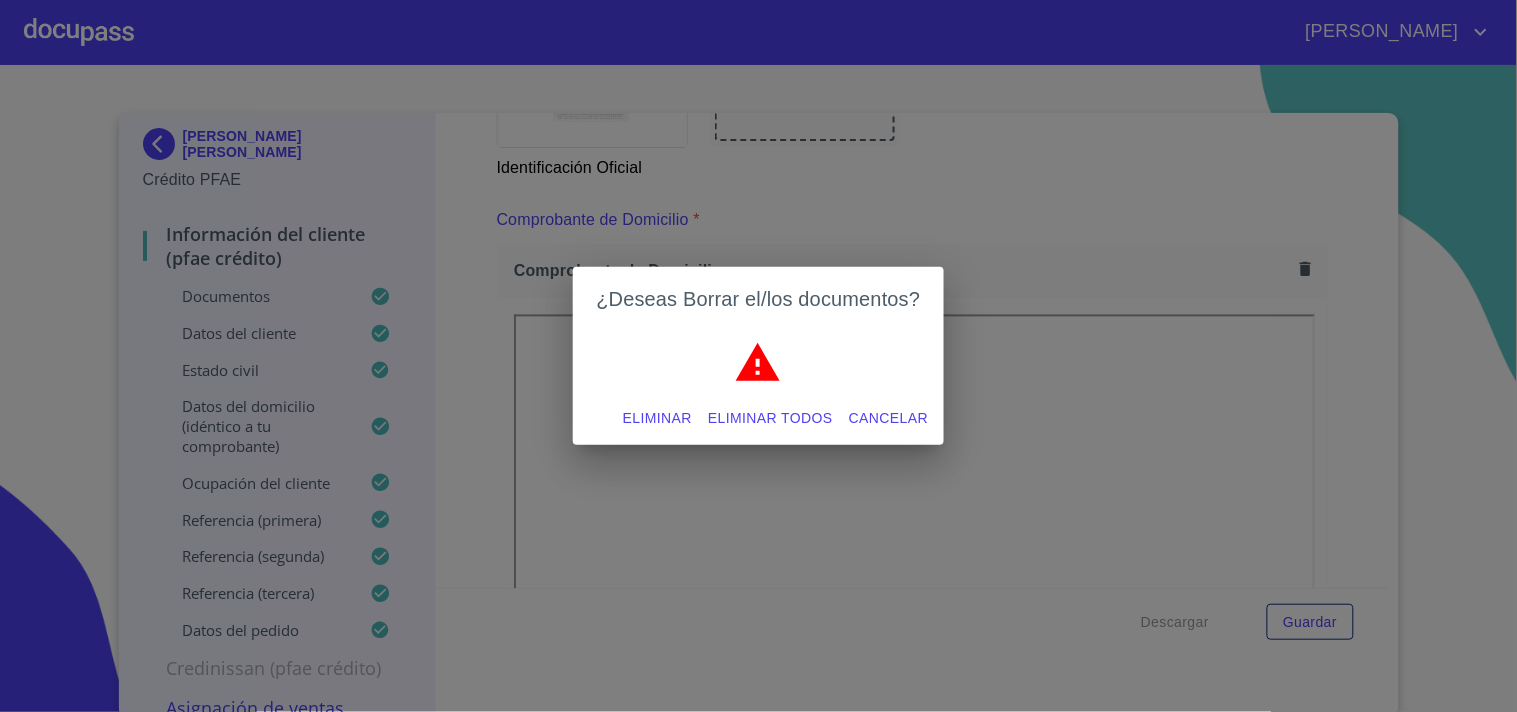 click on "Eliminar todos" at bounding box center [770, 418] 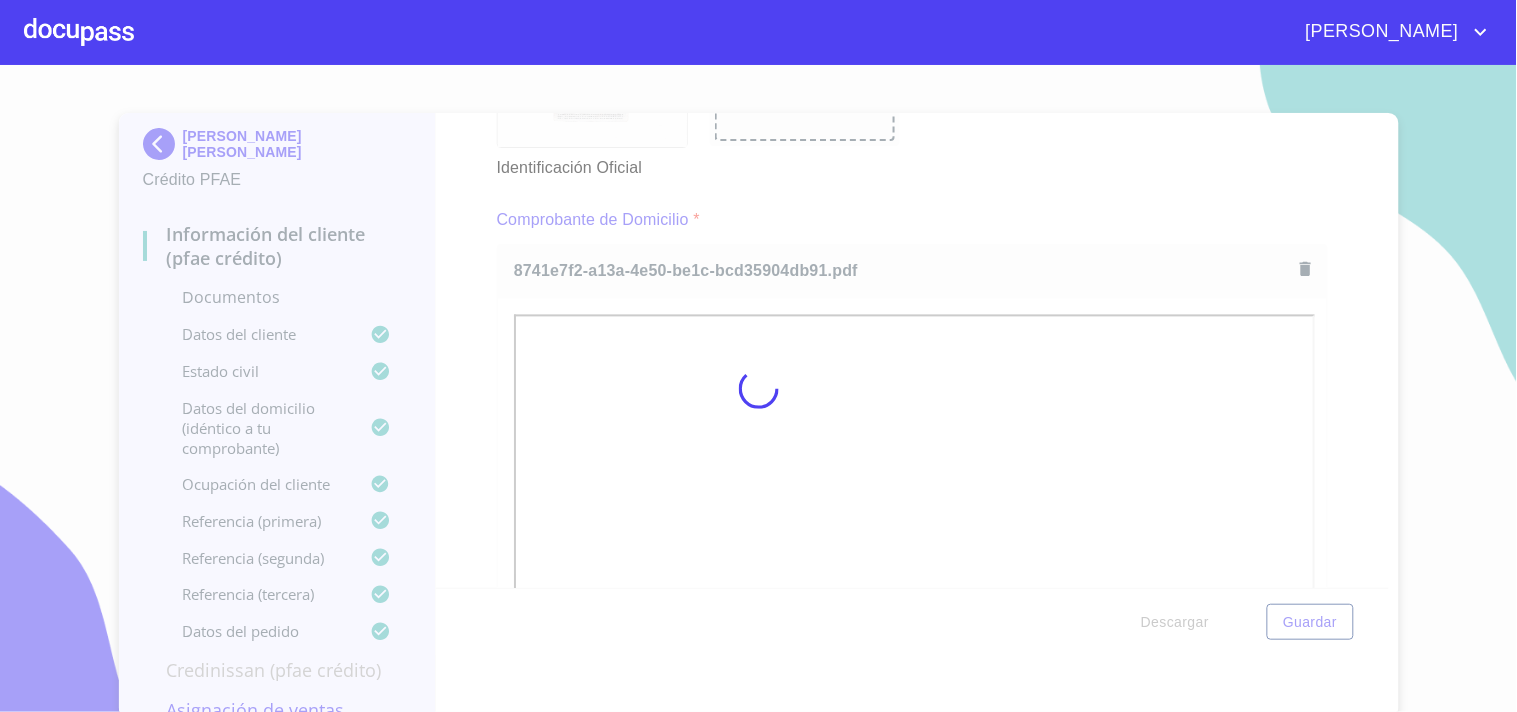 click at bounding box center (758, 388) 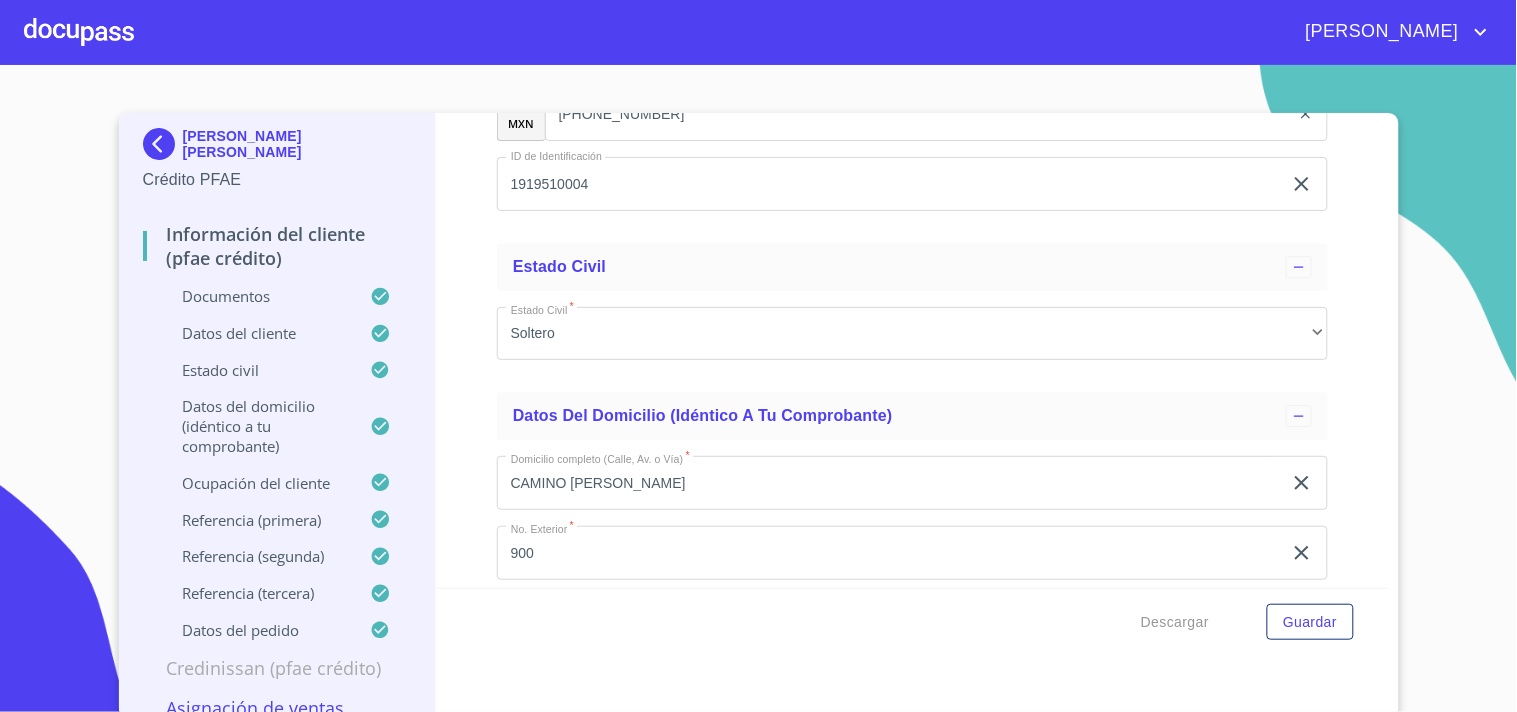 scroll, scrollTop: 7280, scrollLeft: 0, axis: vertical 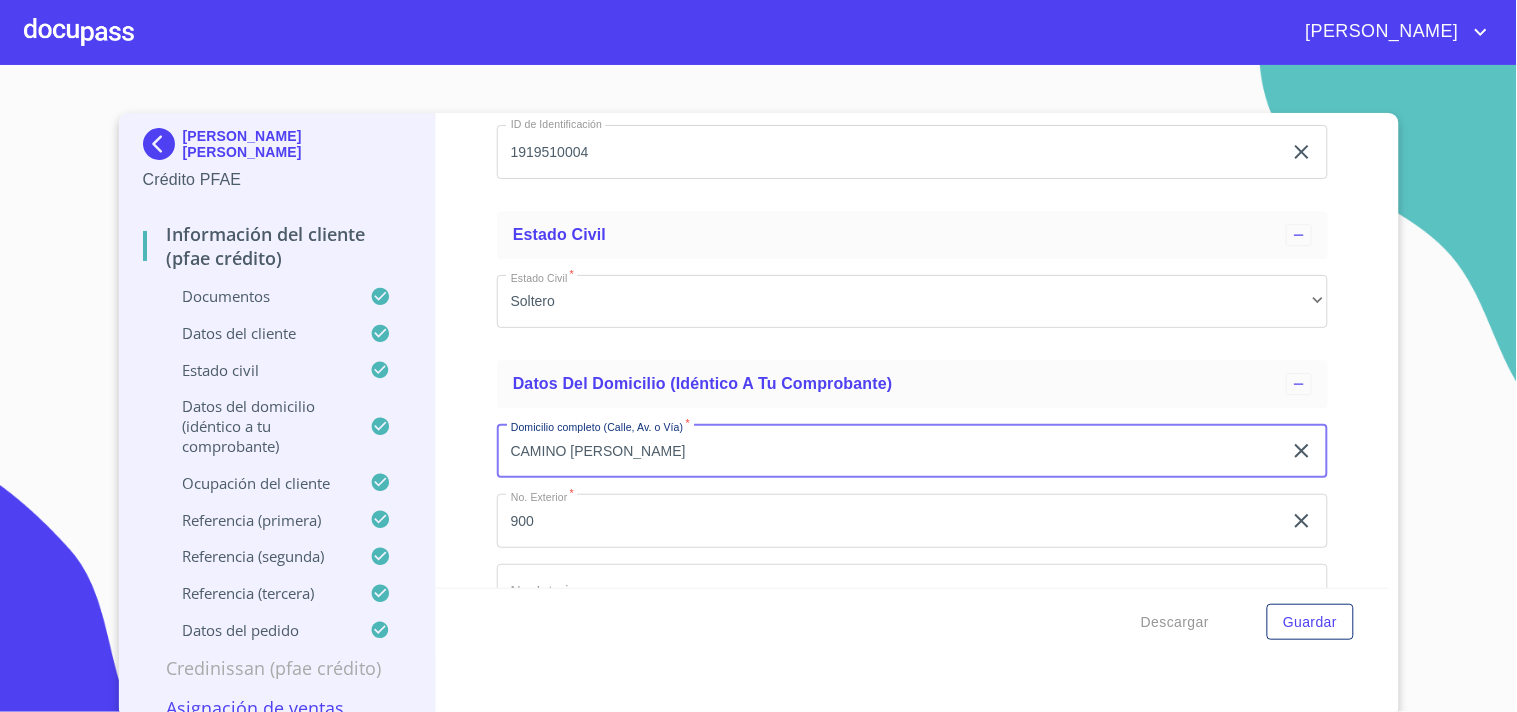 click on "CAMINO [PERSON_NAME]" at bounding box center [889, 451] 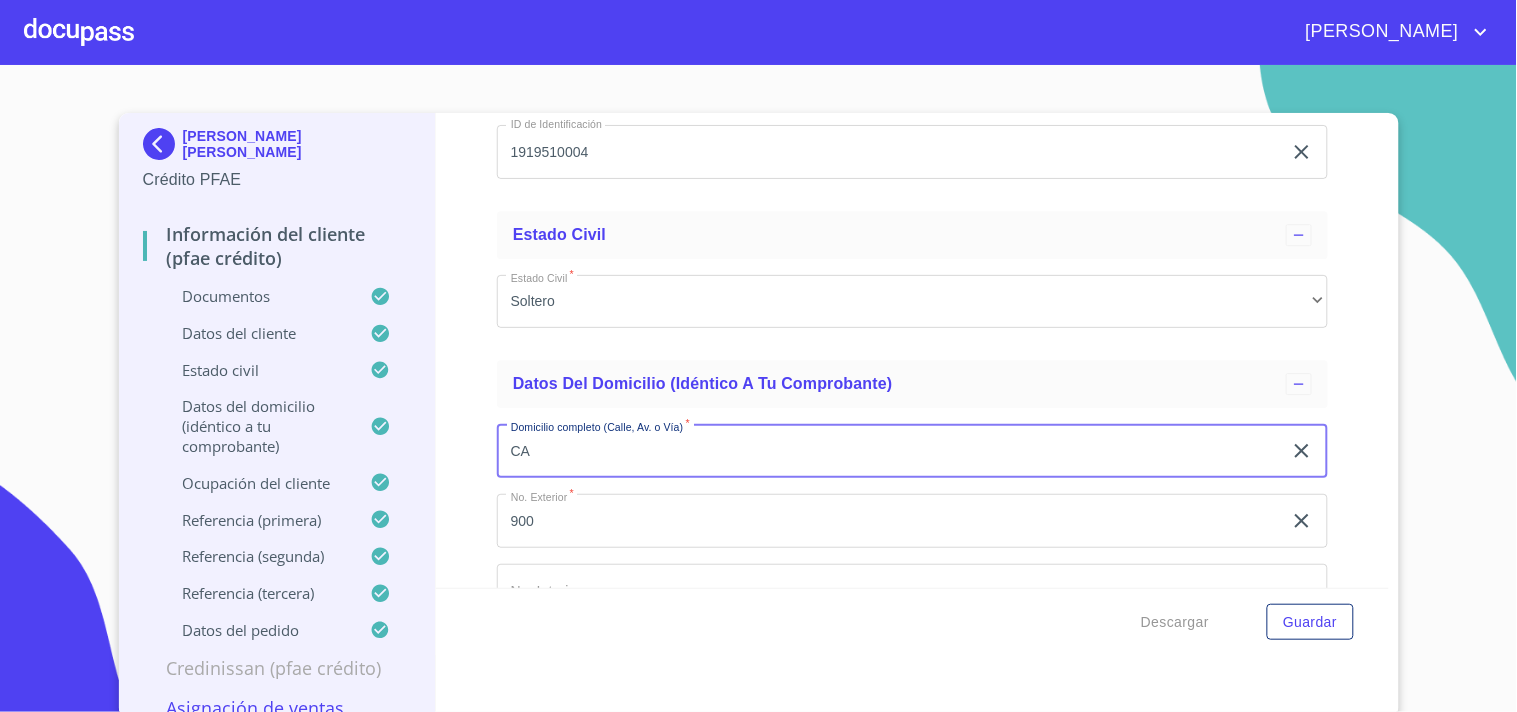 type on "C" 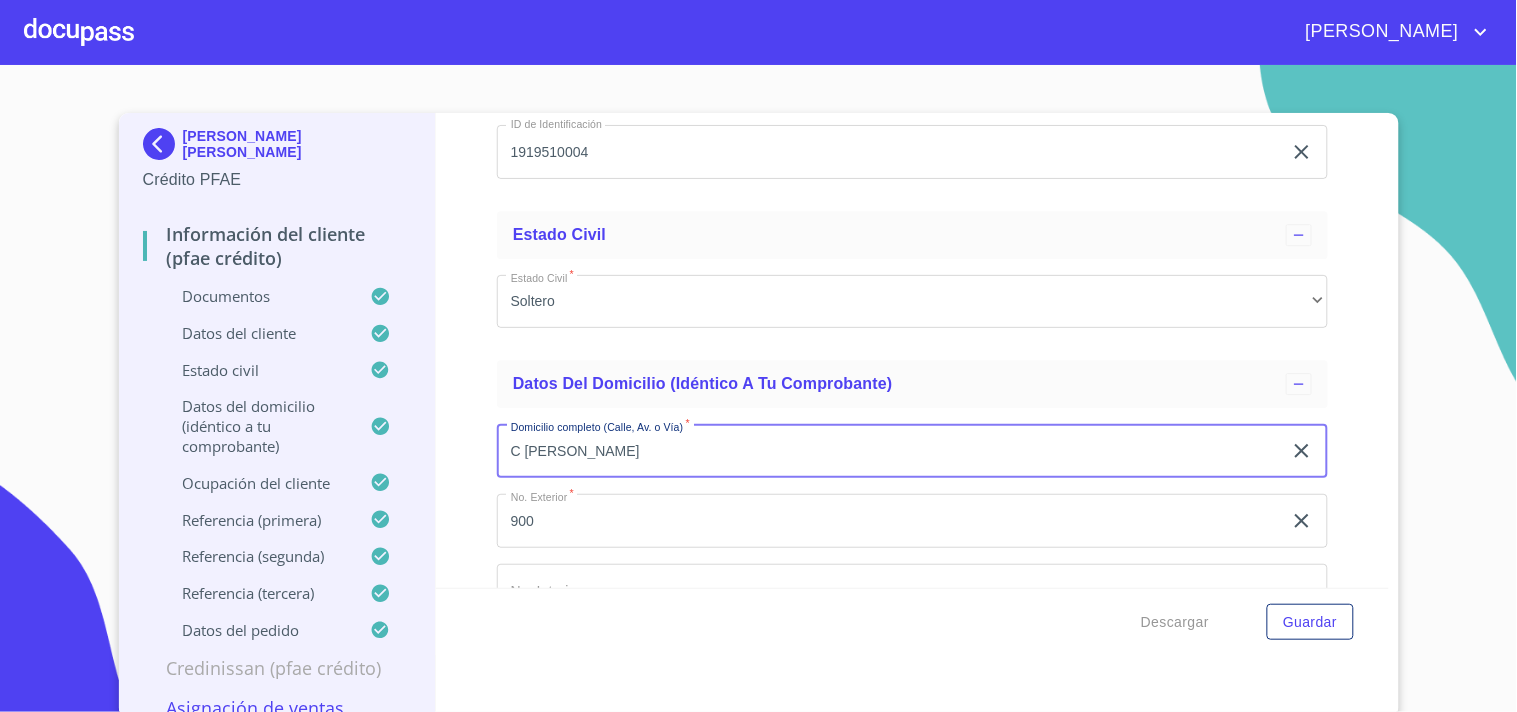 type on "C [PERSON_NAME]" 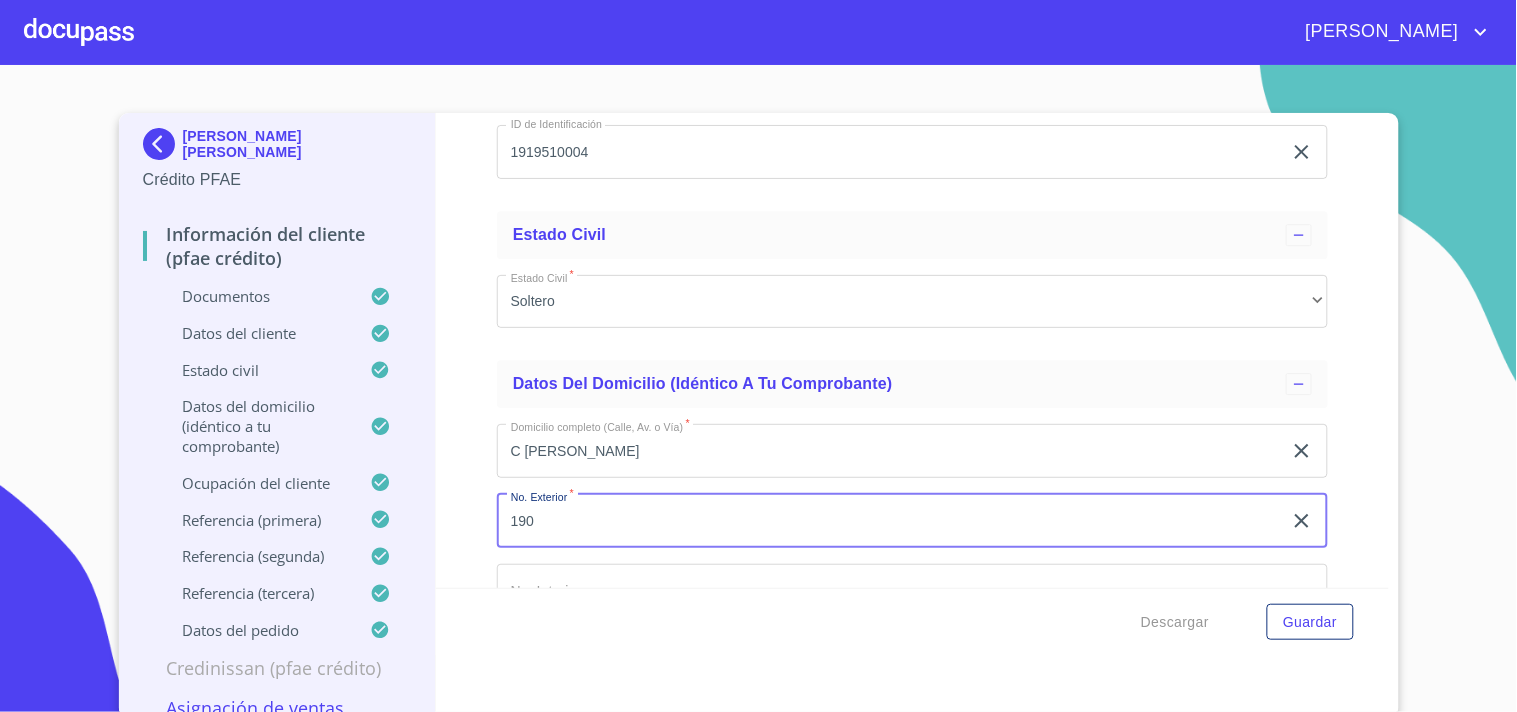 type on "190" 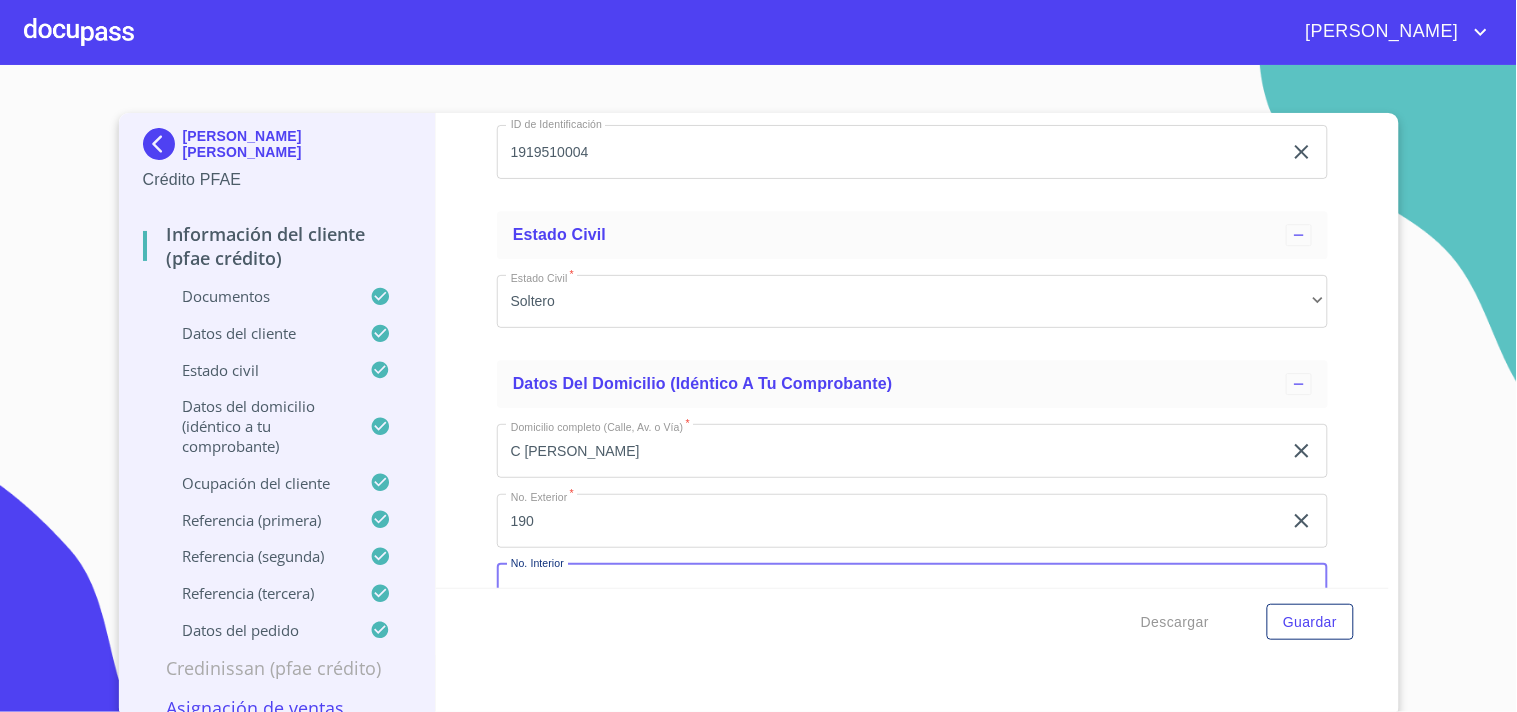 scroll, scrollTop: 7295, scrollLeft: 0, axis: vertical 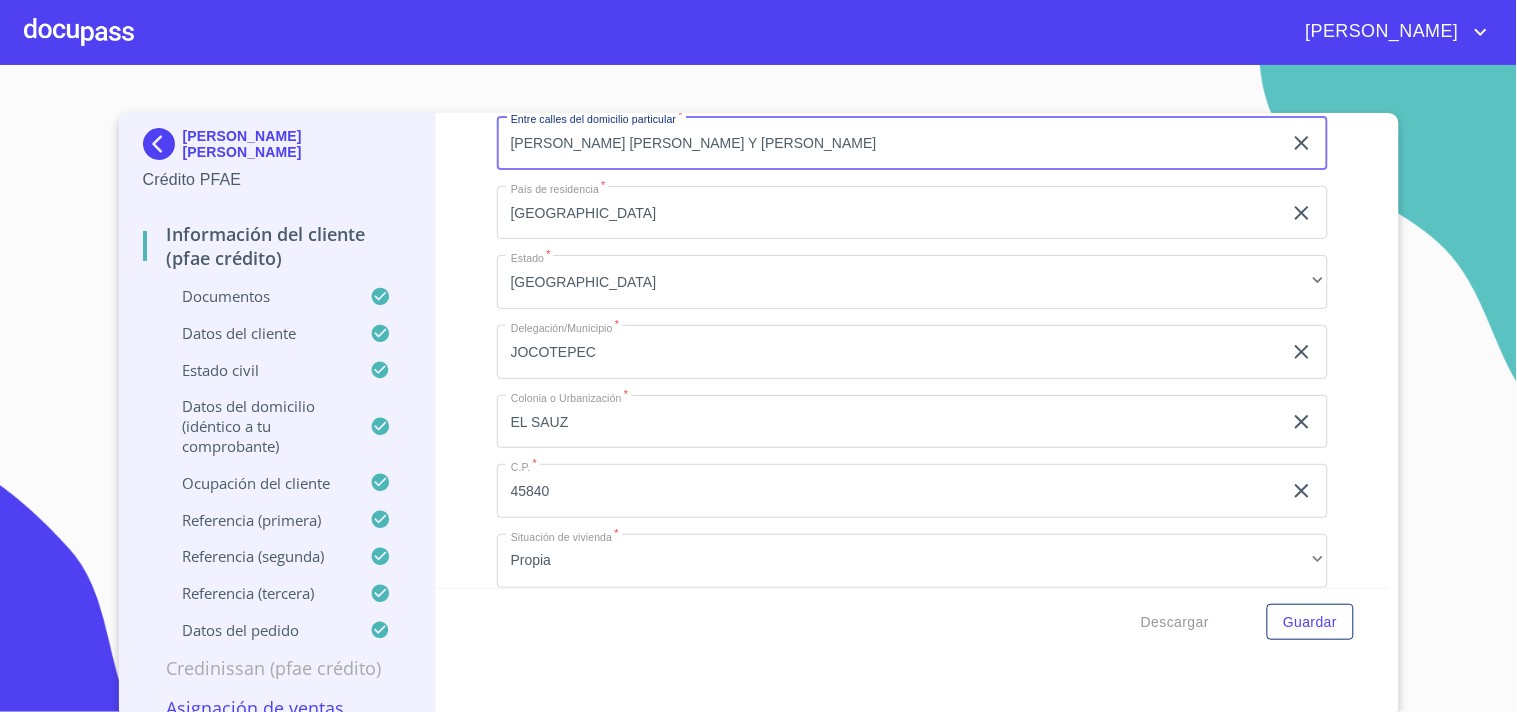 type on "[PERSON_NAME] [PERSON_NAME] Y [PERSON_NAME]" 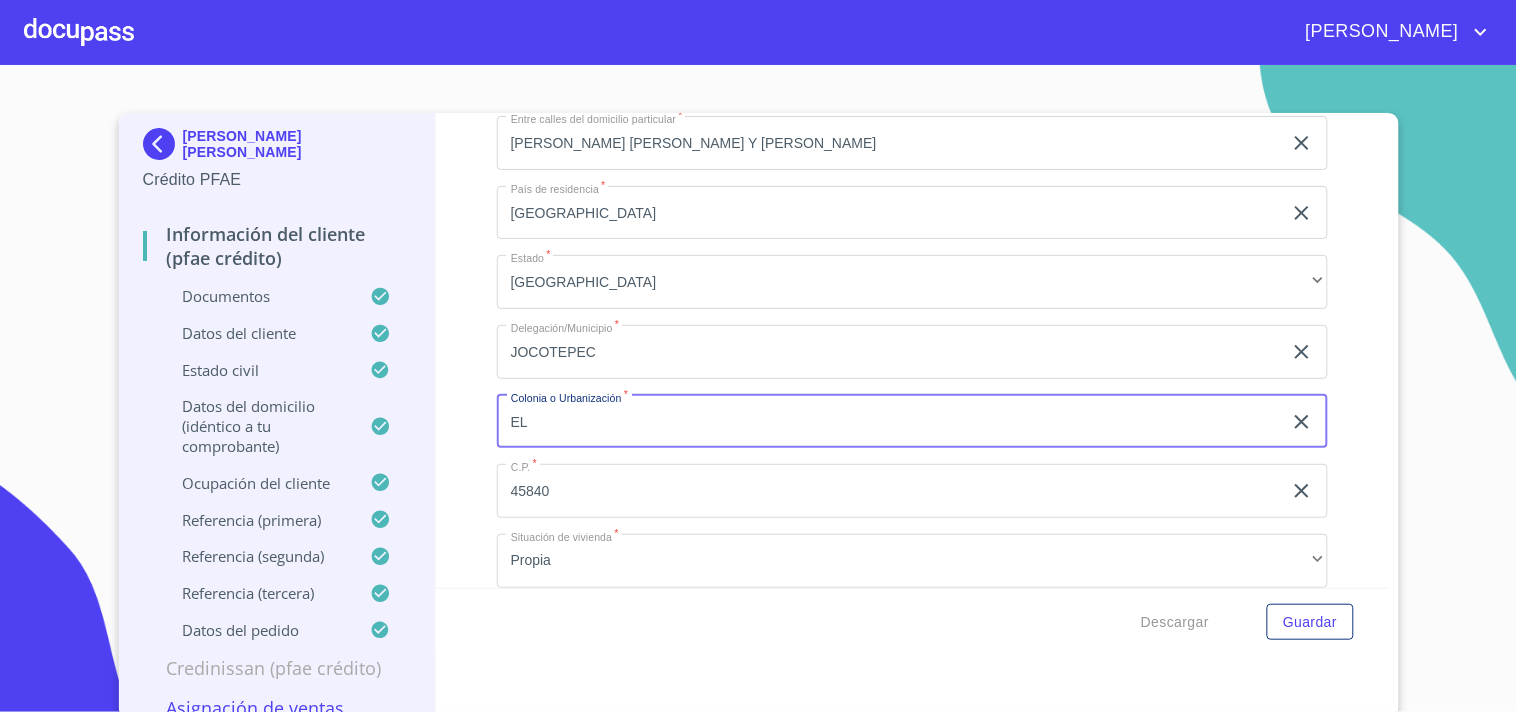 type on "E" 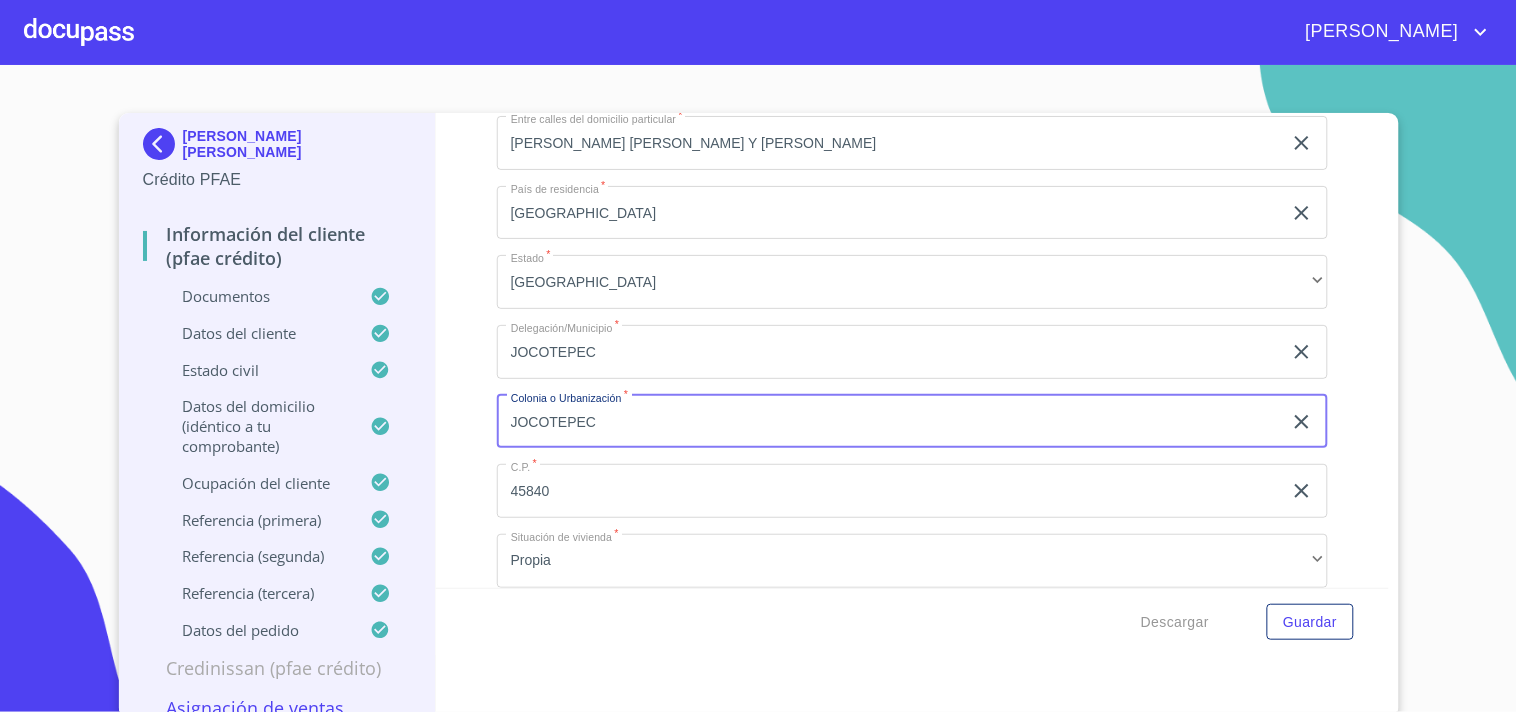 type on "JOCOTEPEC" 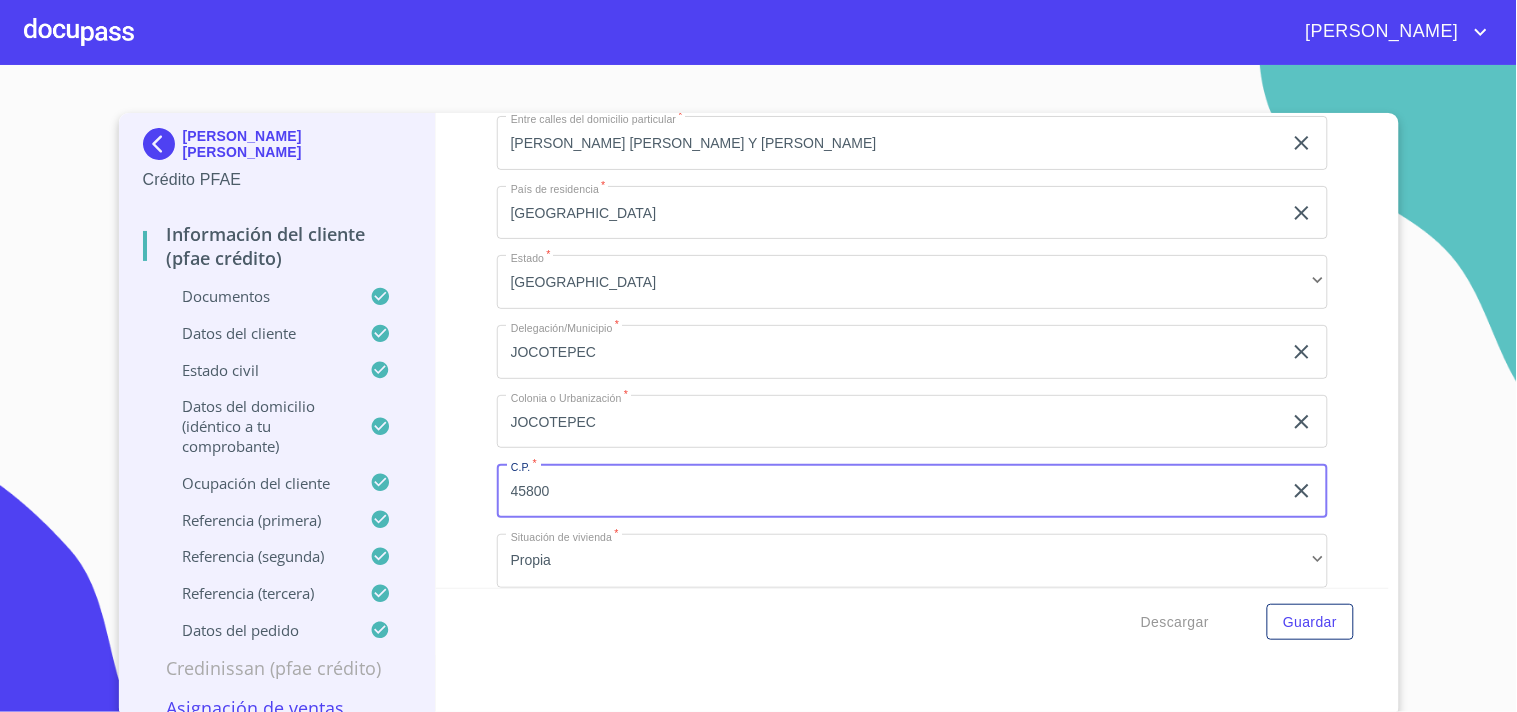 type on "45800" 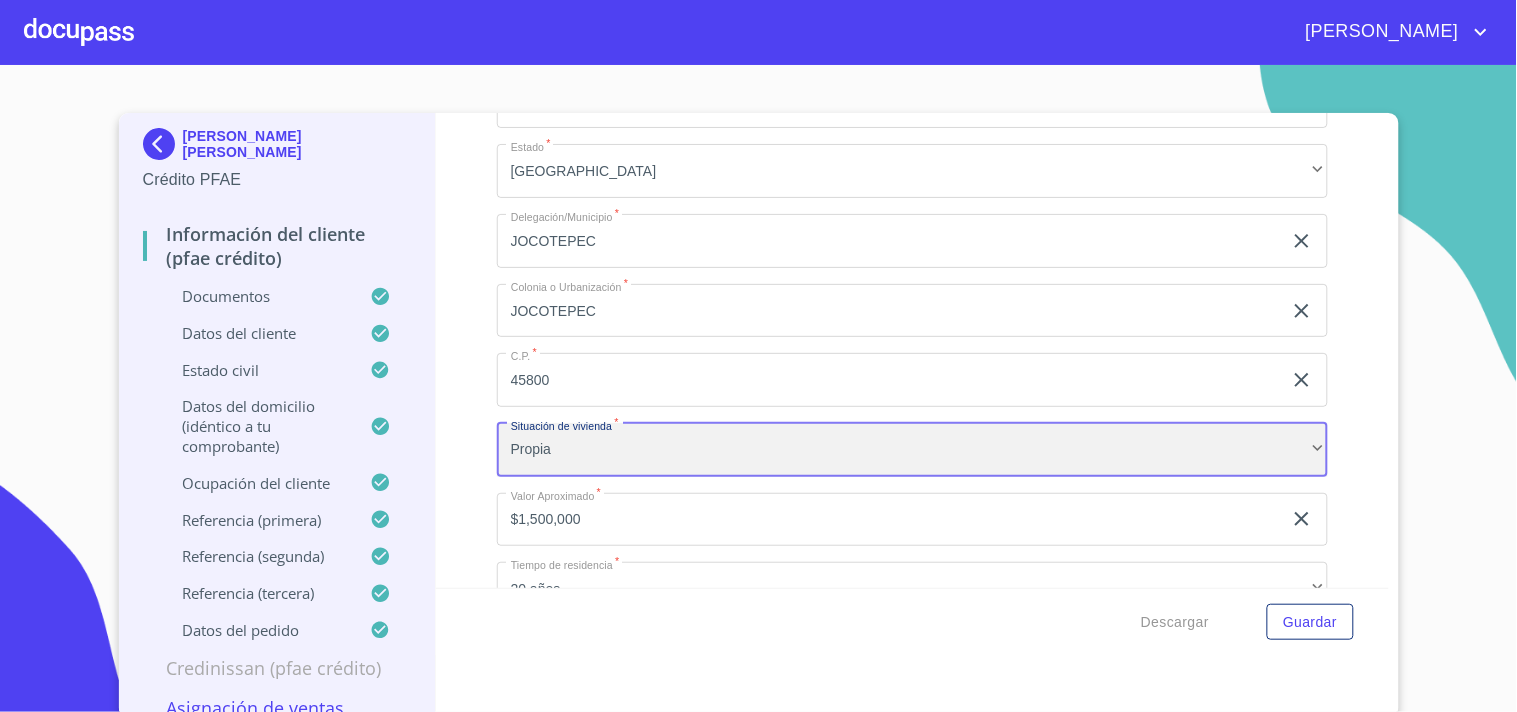 scroll, scrollTop: 8020, scrollLeft: 0, axis: vertical 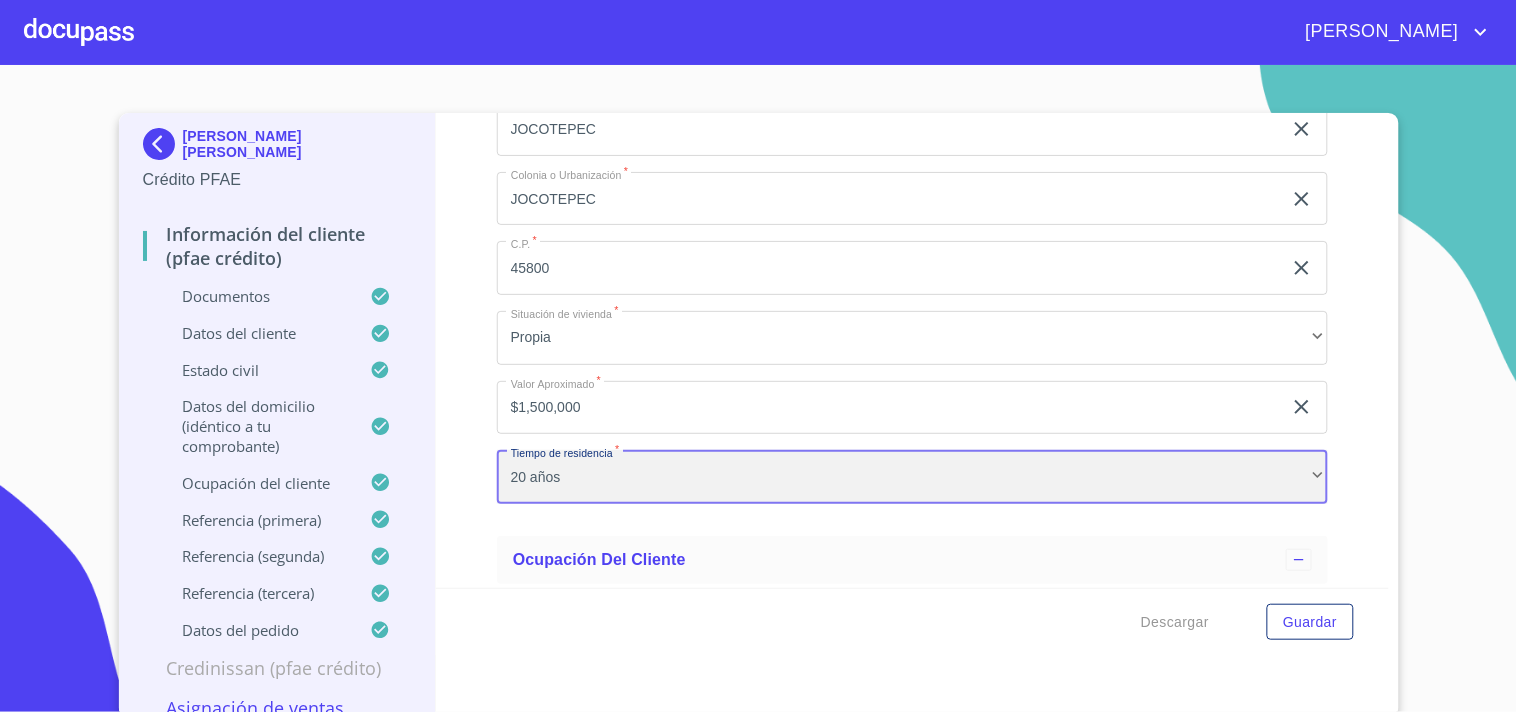 click on "20 años" at bounding box center (912, 477) 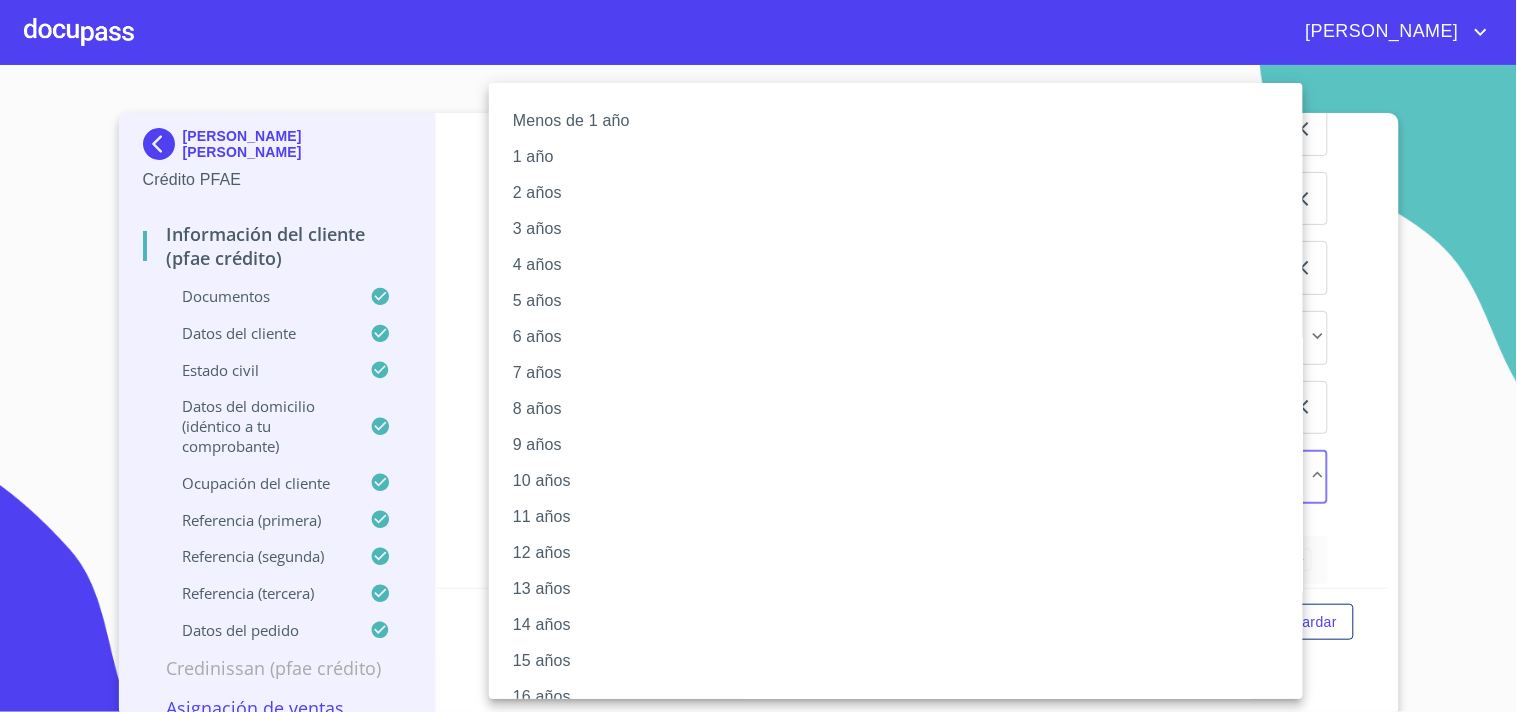 scroll, scrollTop: 166, scrollLeft: 0, axis: vertical 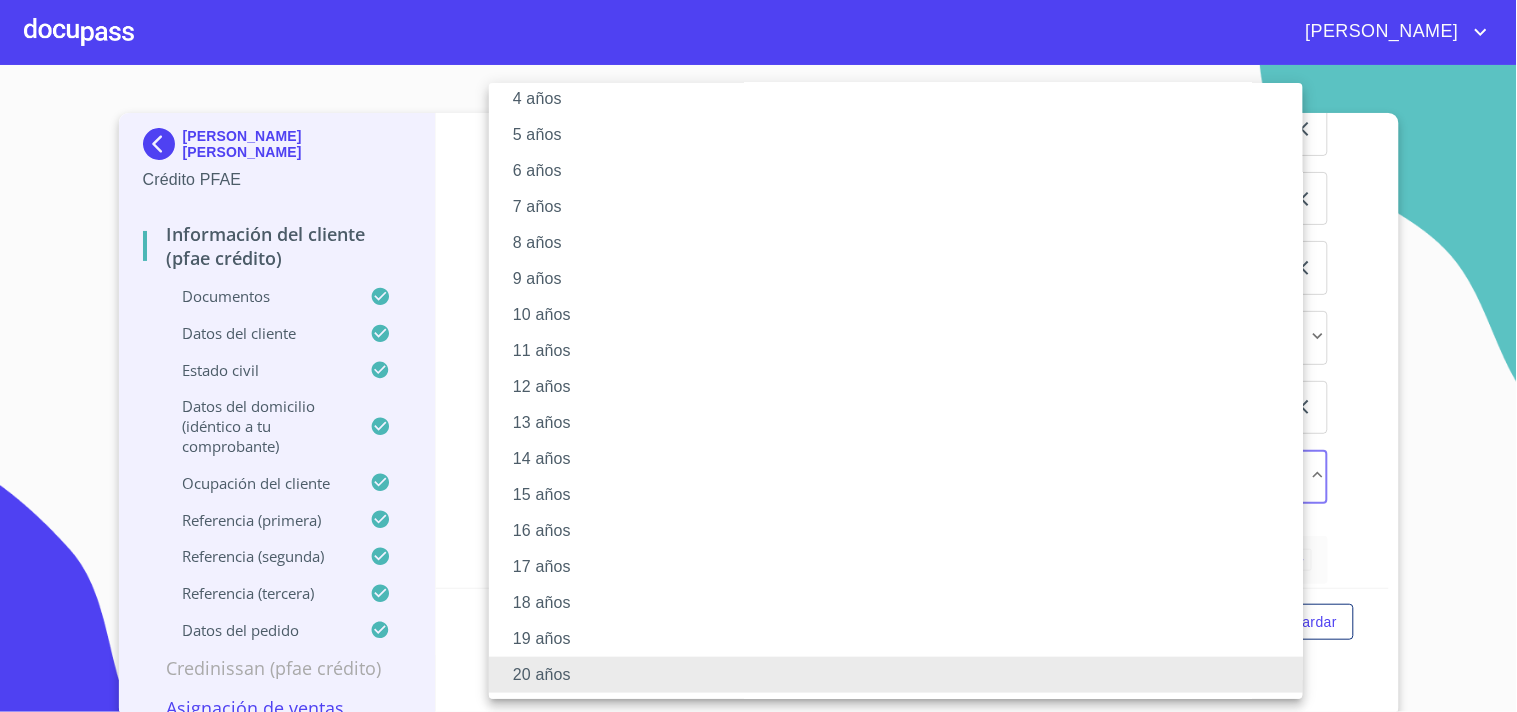 type 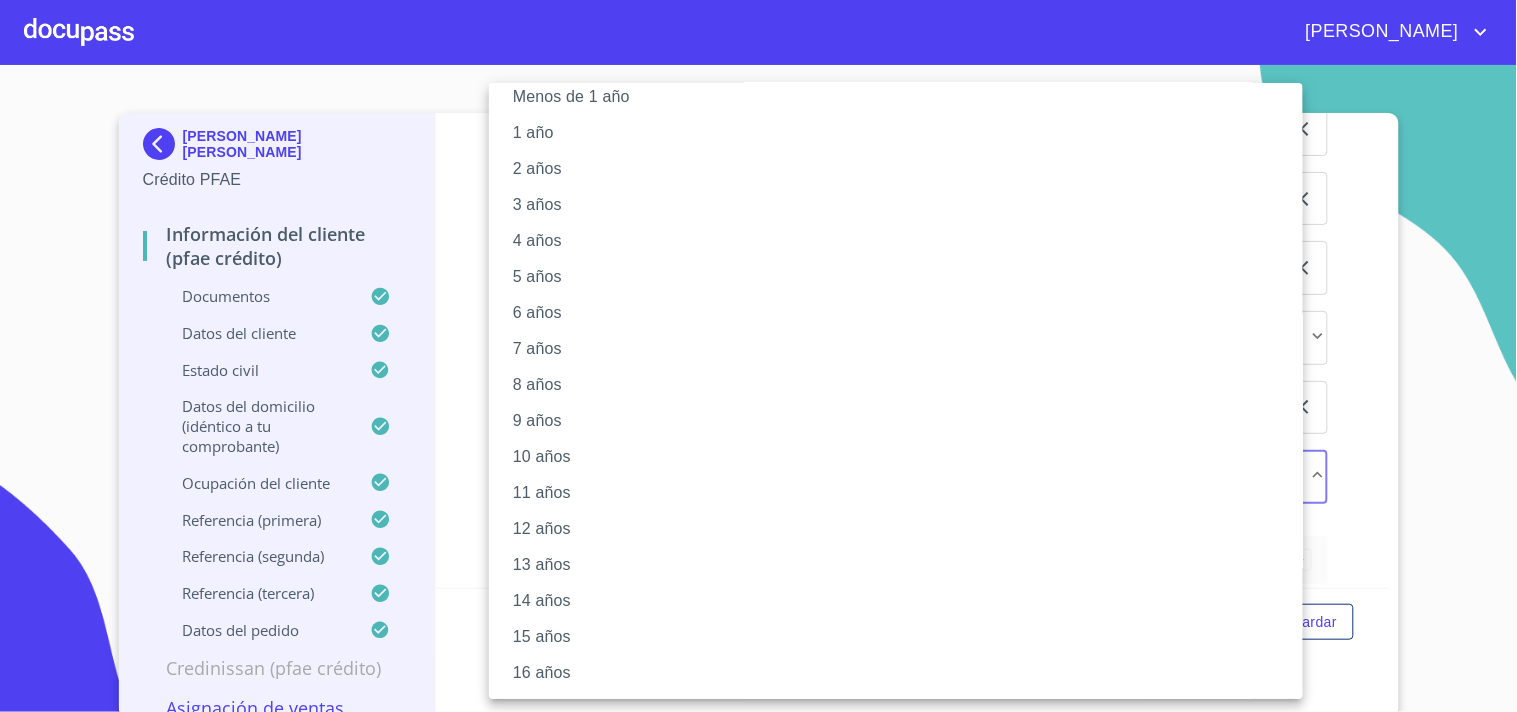 scroll, scrollTop: 0, scrollLeft: 0, axis: both 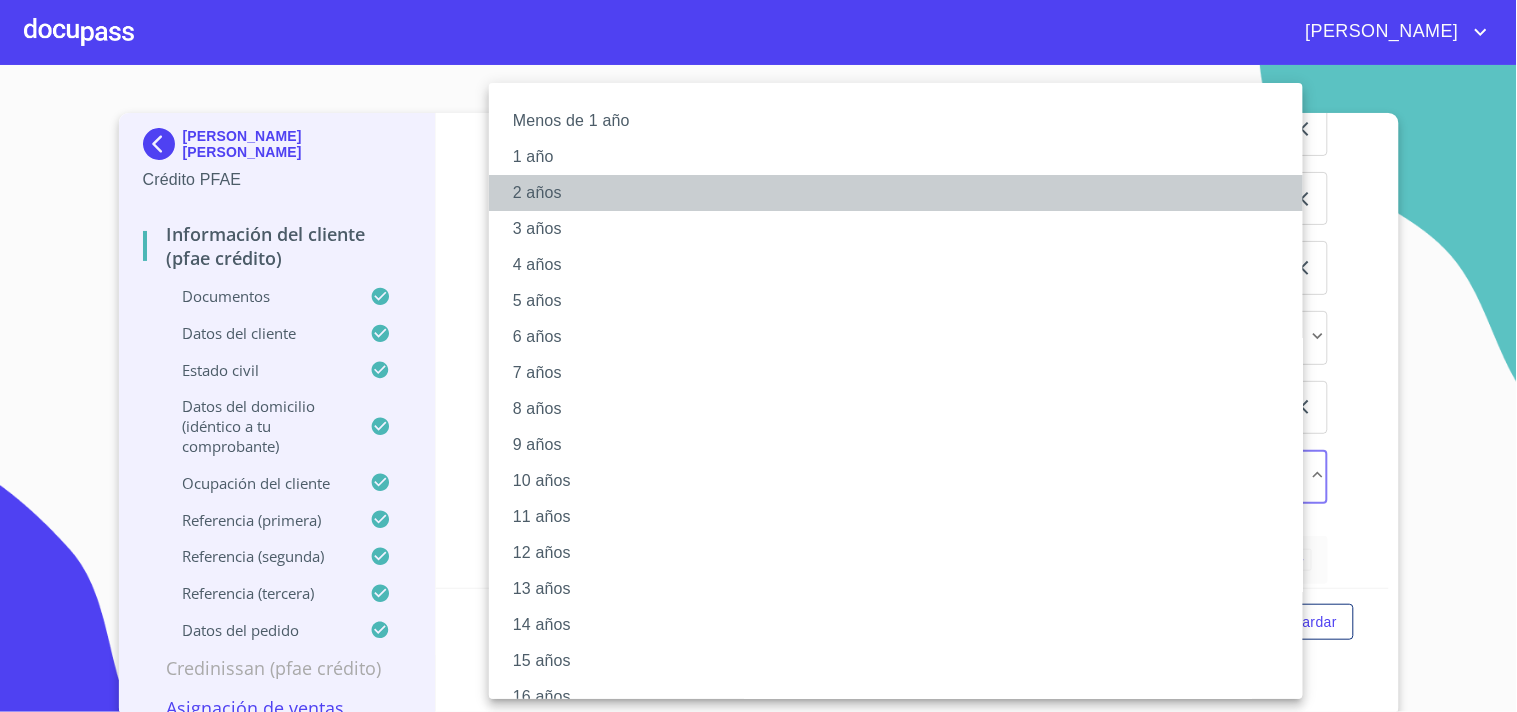 click on "2 años" at bounding box center (904, 193) 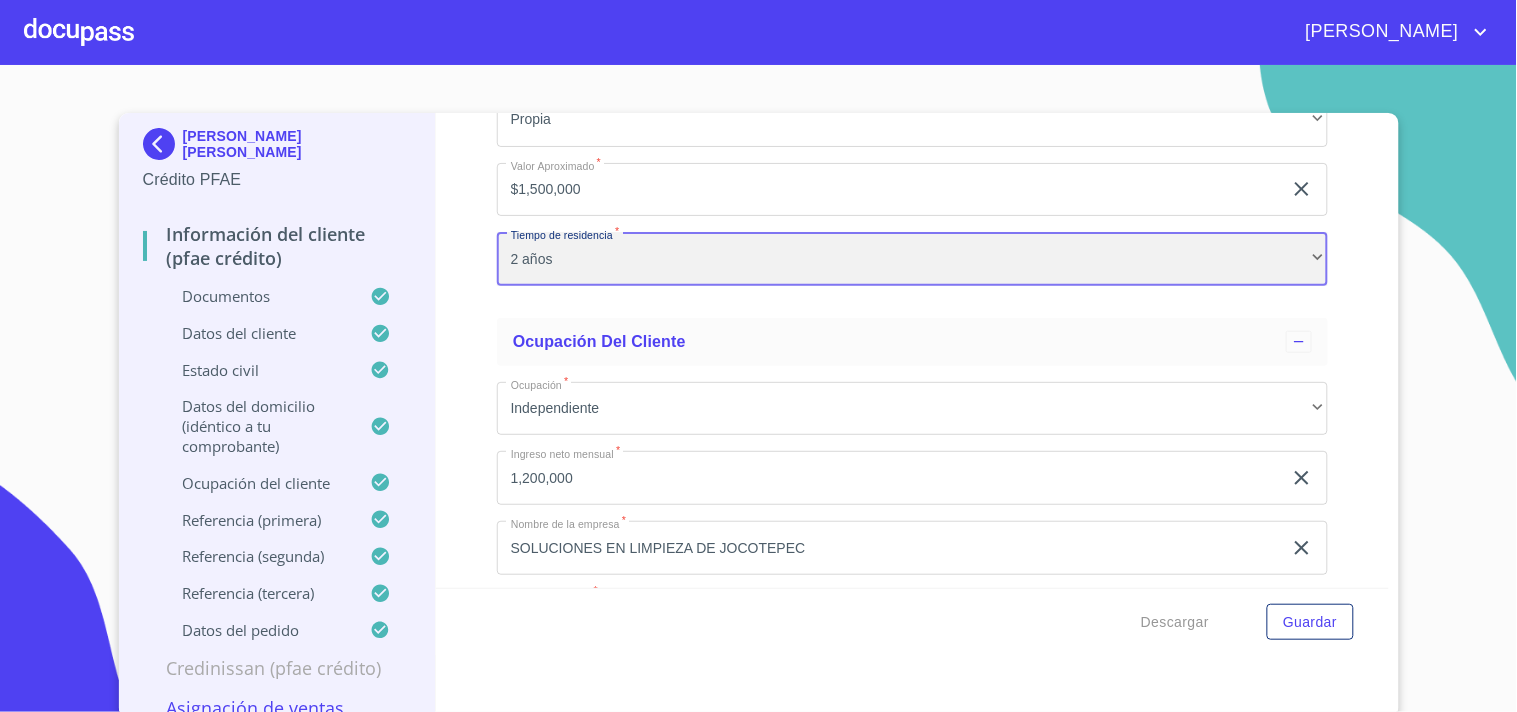 scroll, scrollTop: 8242, scrollLeft: 0, axis: vertical 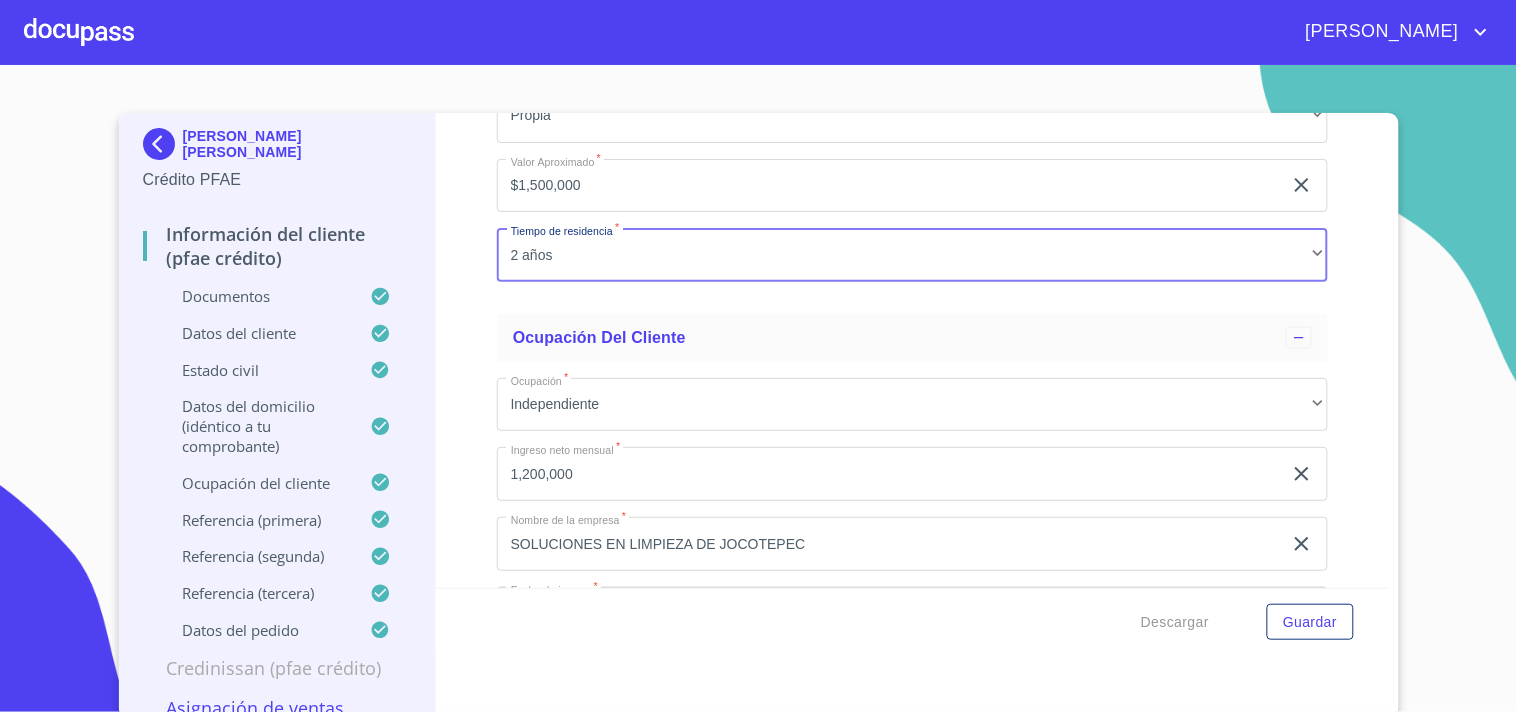 click on "1,200,000" at bounding box center (889, -1646) 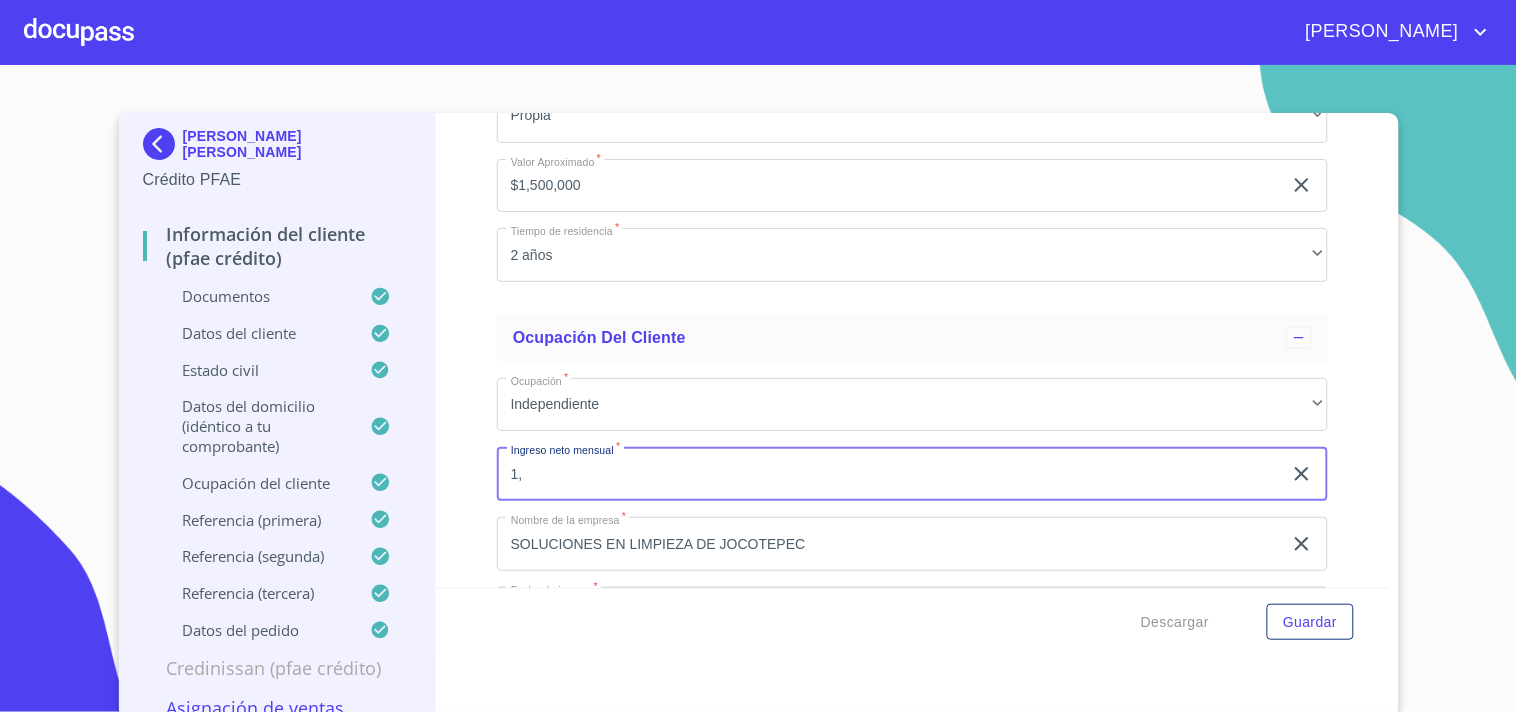 type on "1" 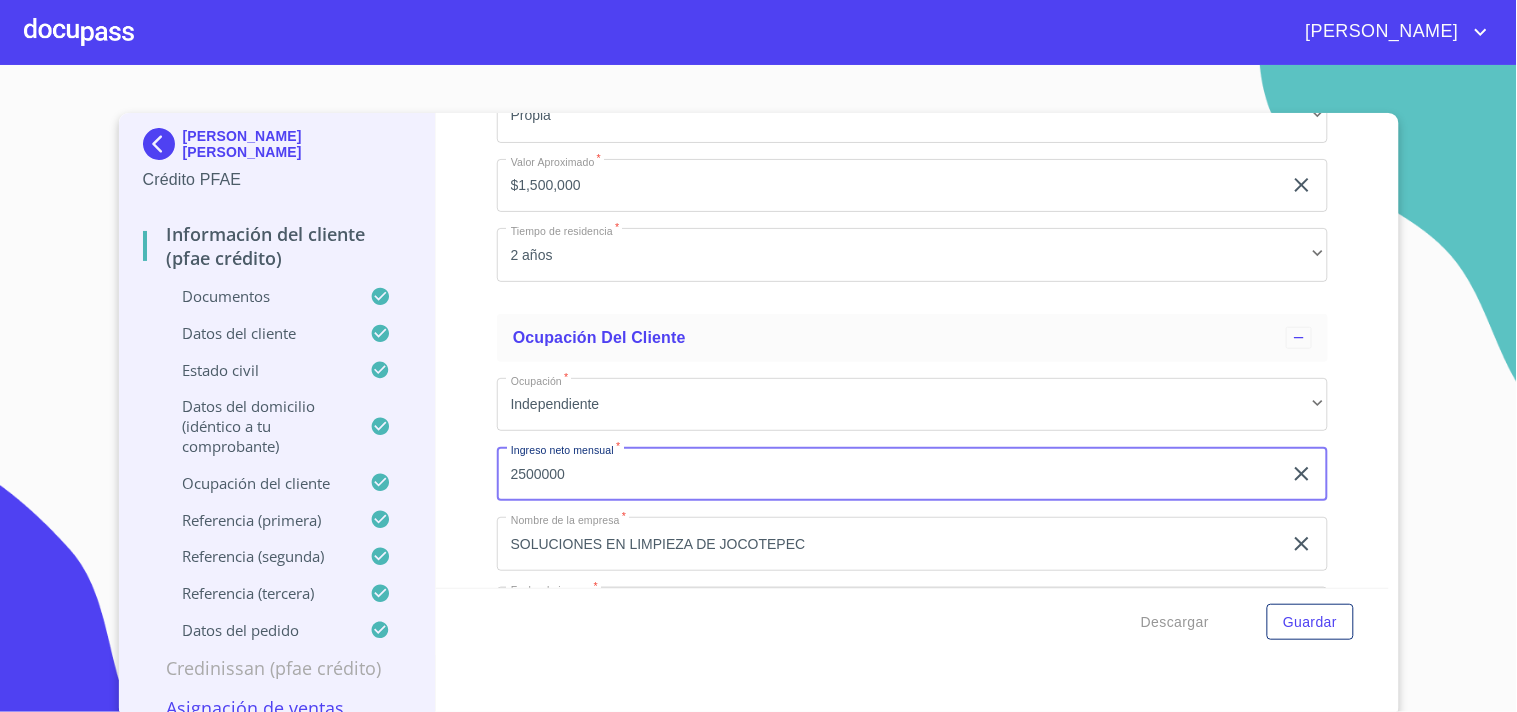 type on "2500000" 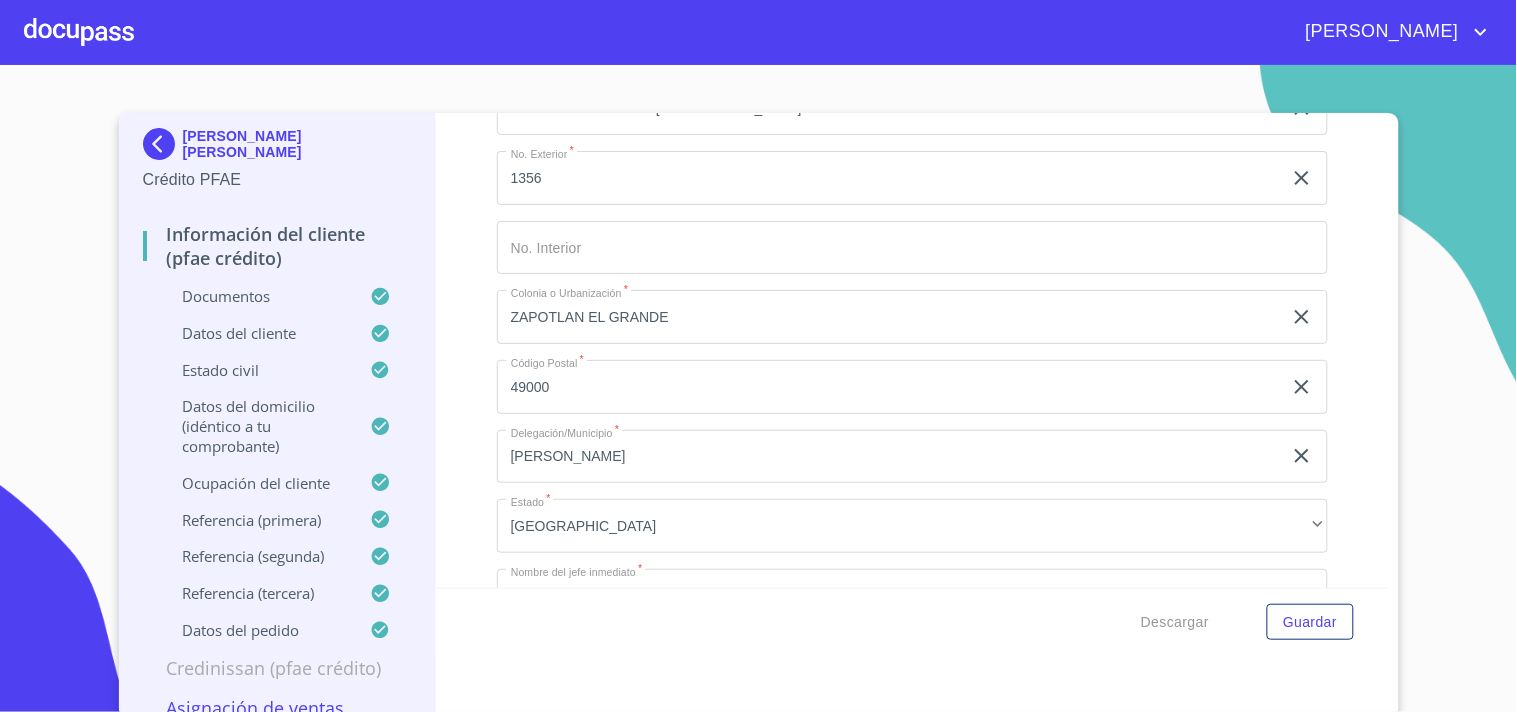 scroll, scrollTop: 9242, scrollLeft: 0, axis: vertical 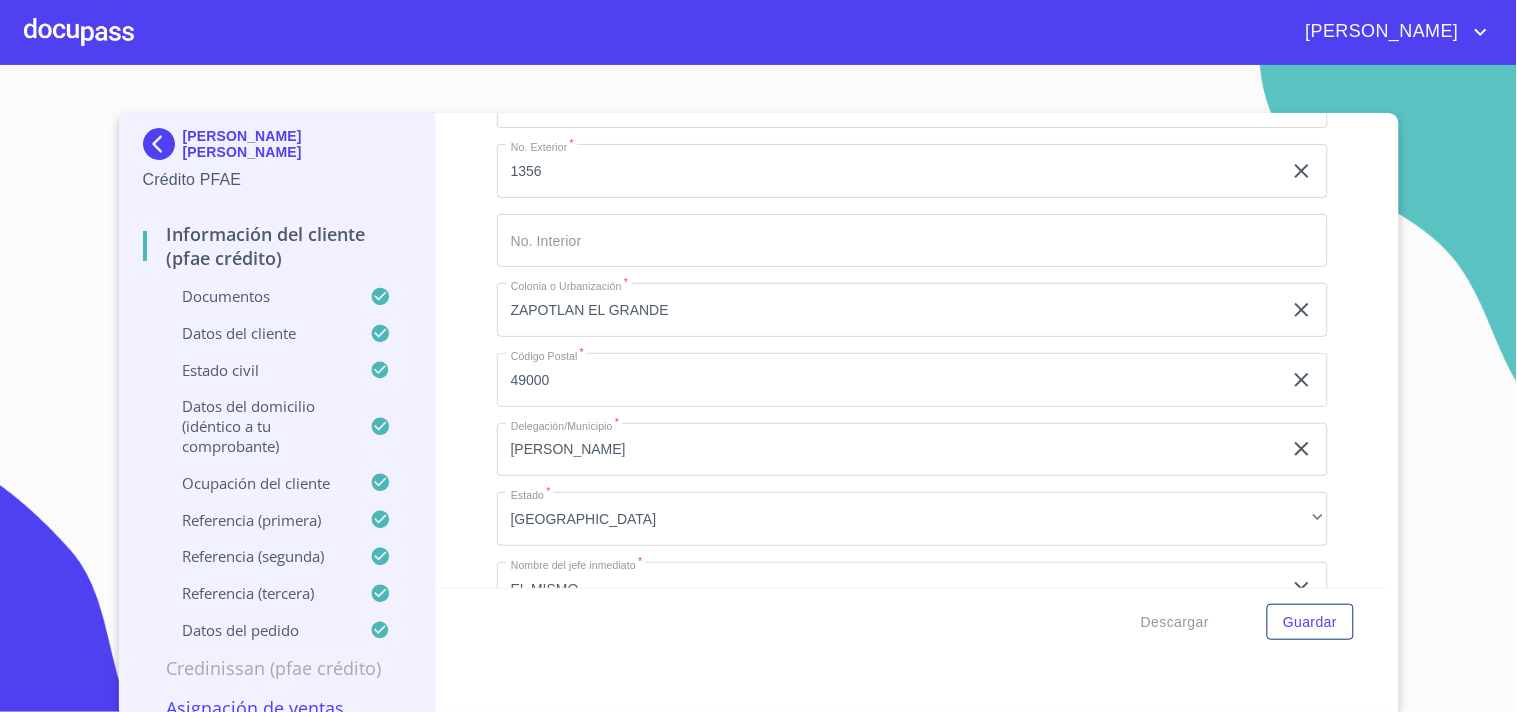 click on "Descargar Guardar" at bounding box center (912, 622) 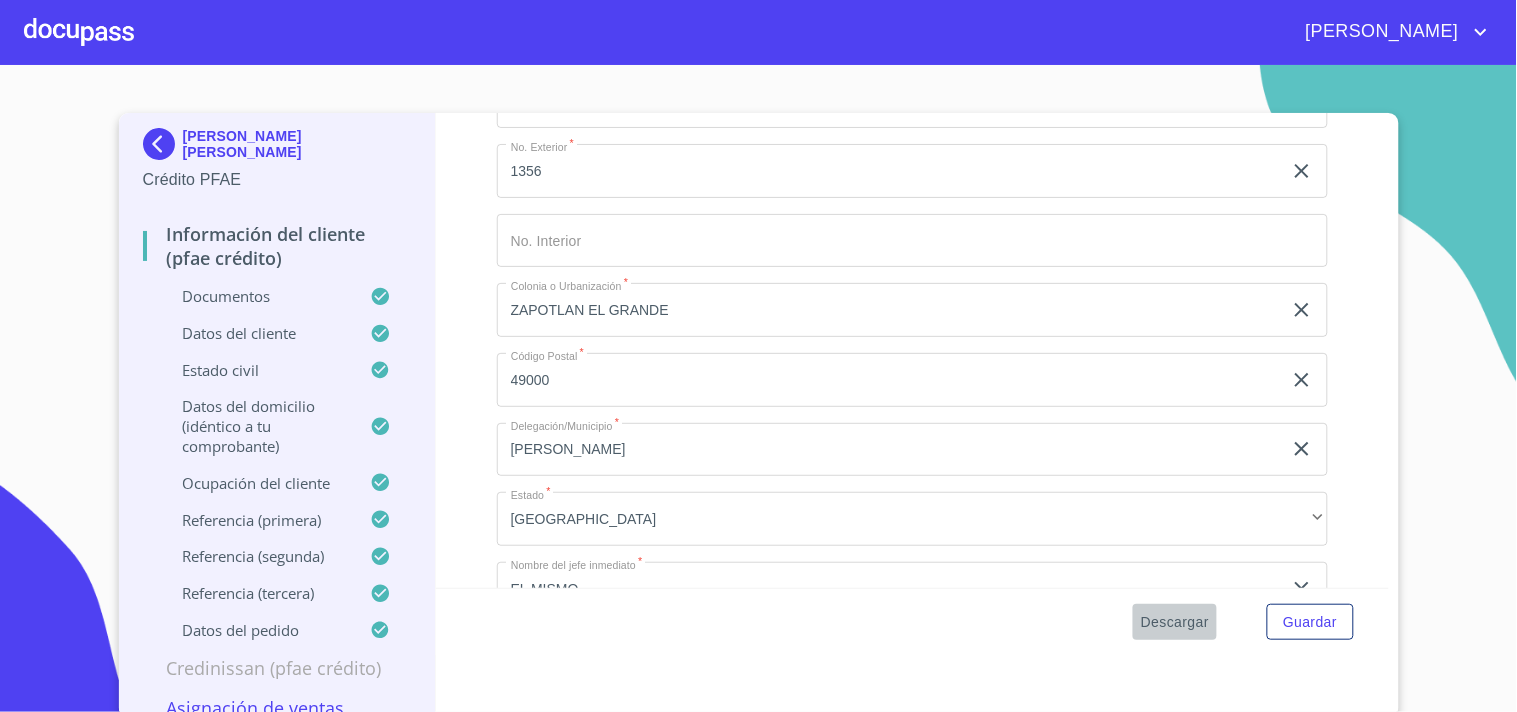 click on "Descargar" at bounding box center (1175, 622) 